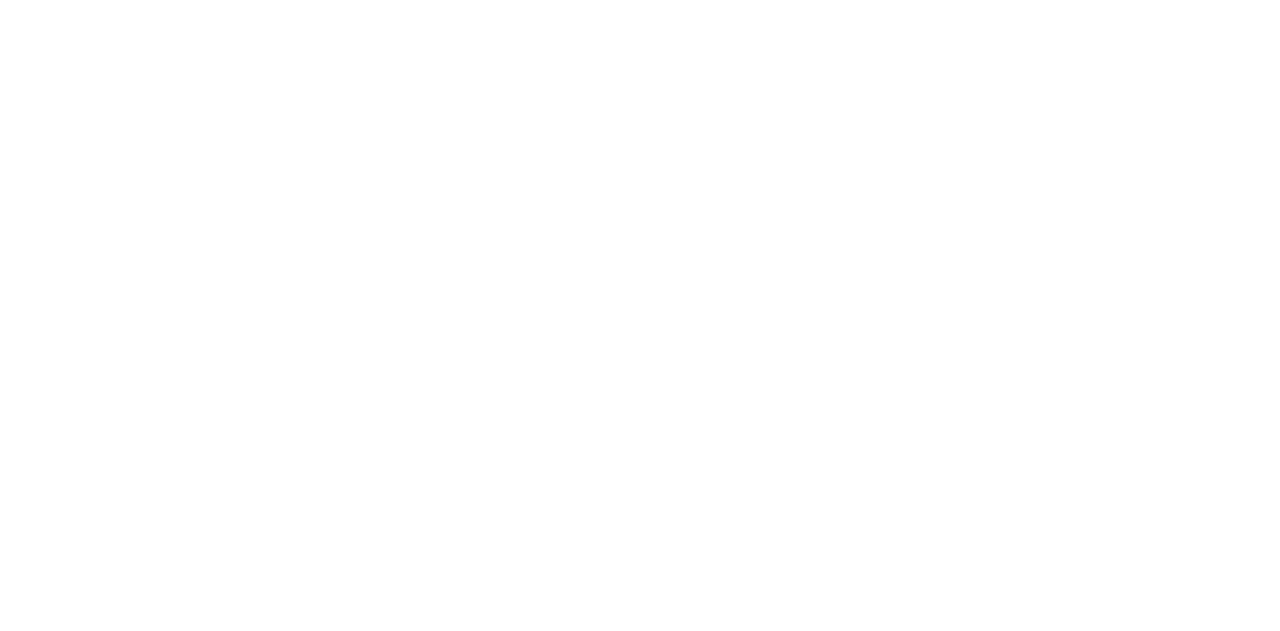 scroll, scrollTop: 0, scrollLeft: 0, axis: both 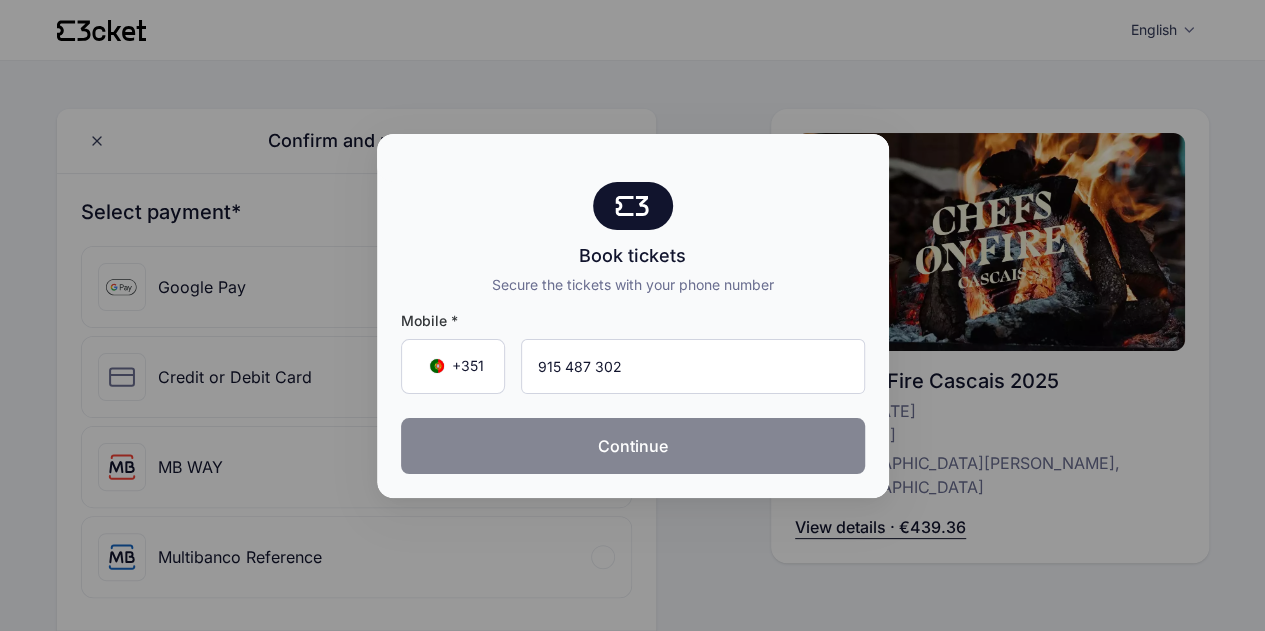 type on "915 487 302" 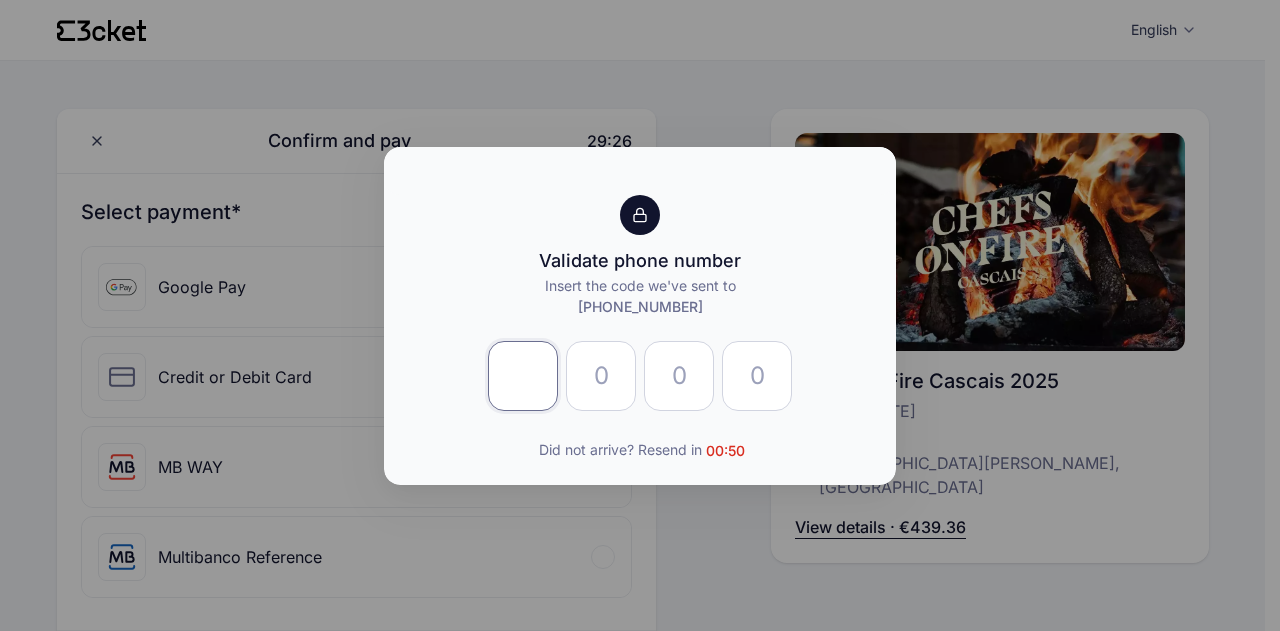 click at bounding box center [523, 376] 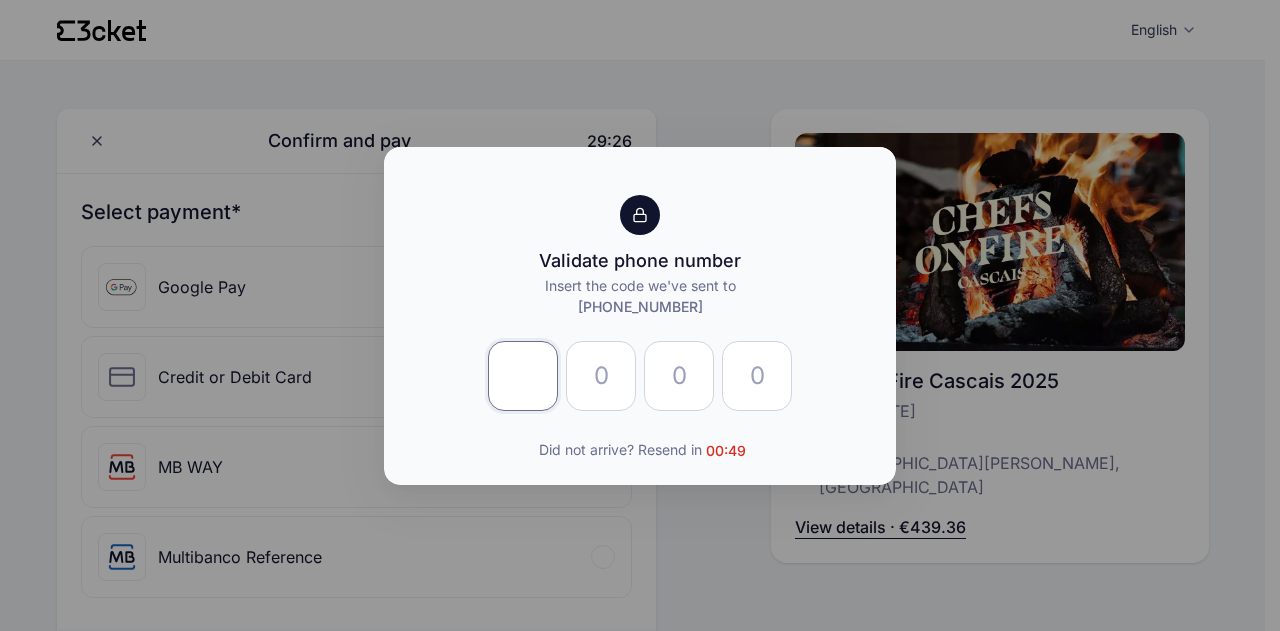 type on "3" 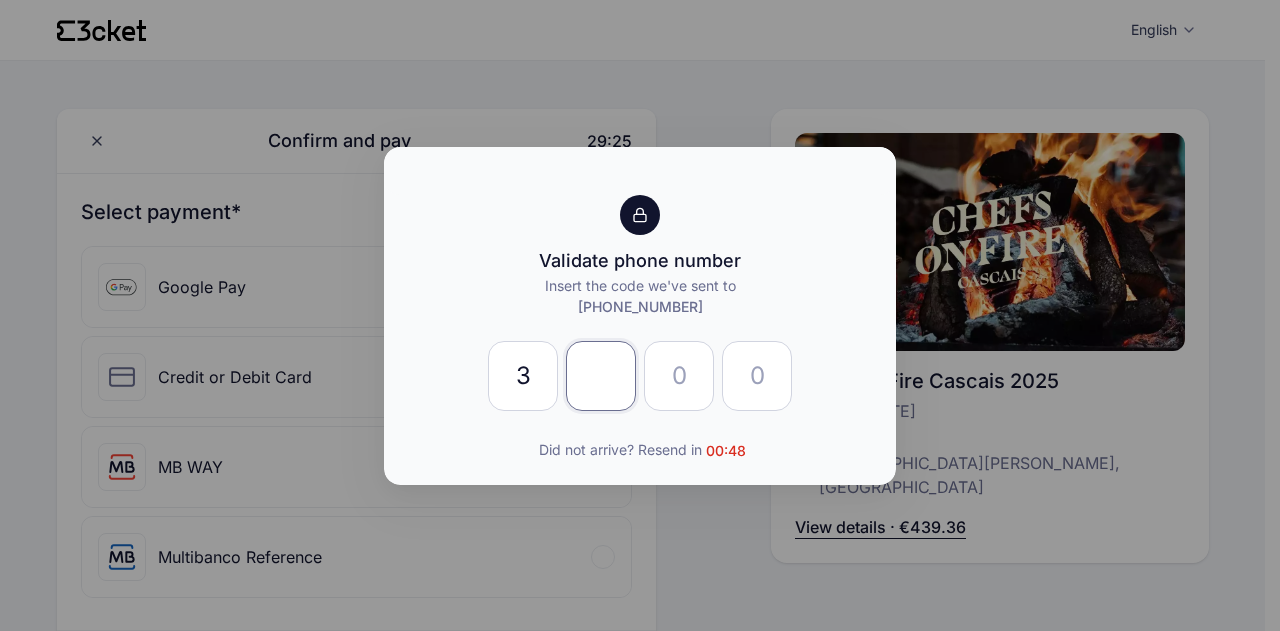 type on "8" 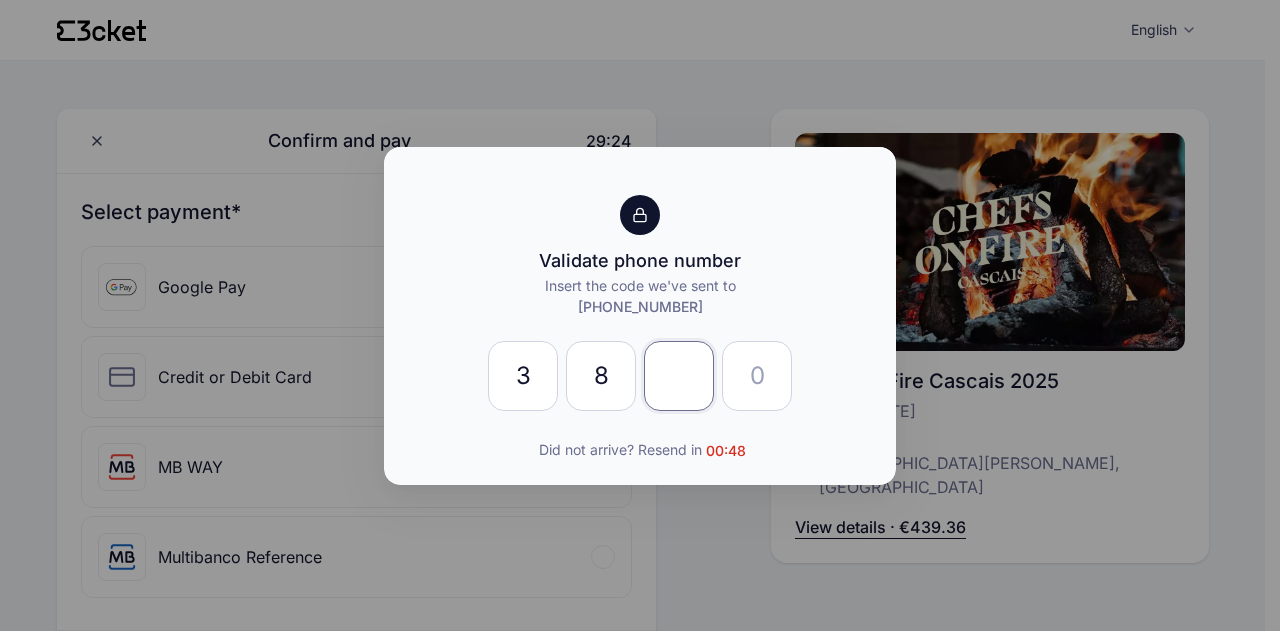 type on "4" 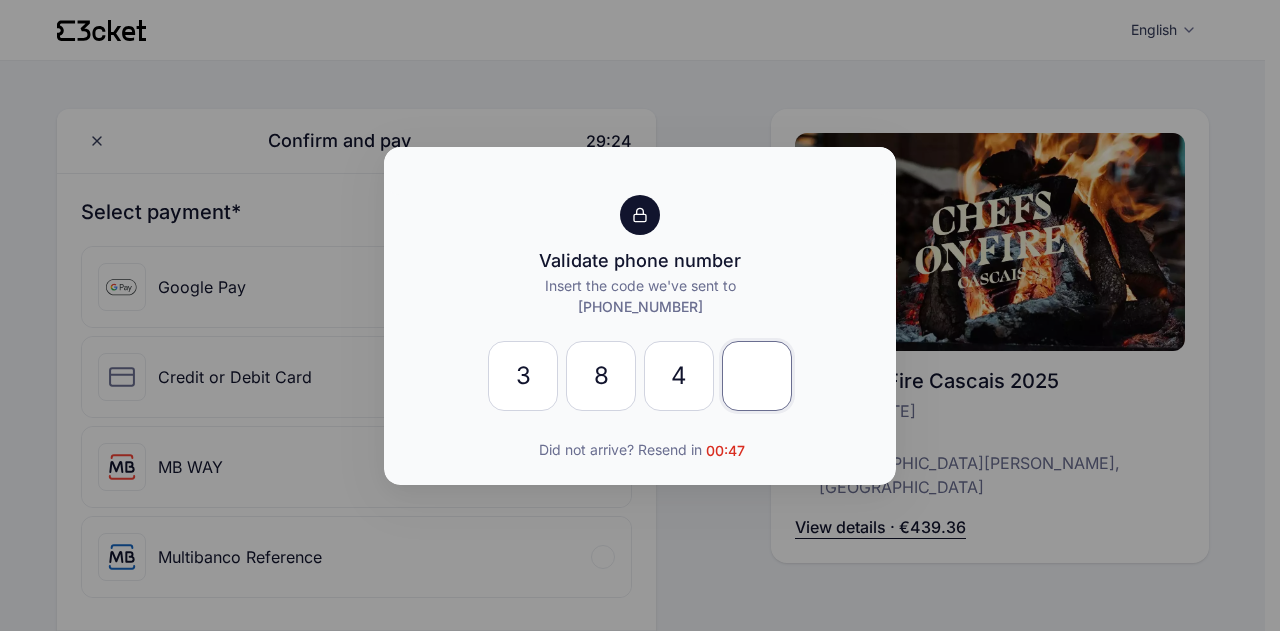 type on "0" 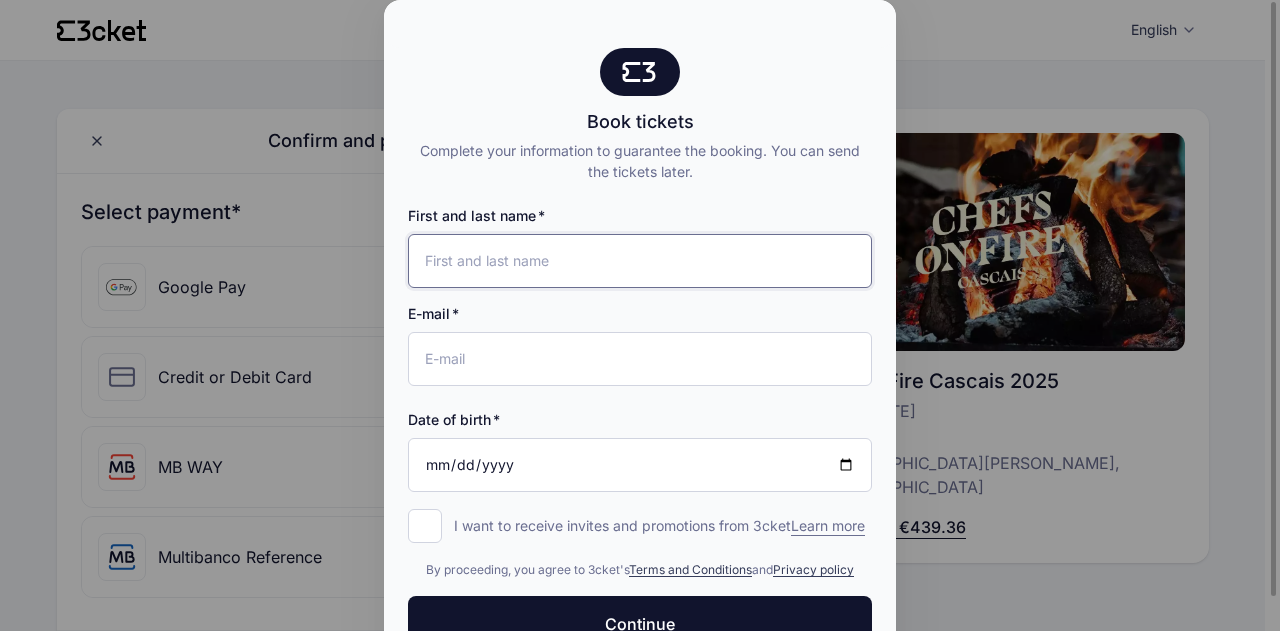 click on "First and last name" at bounding box center (640, 261) 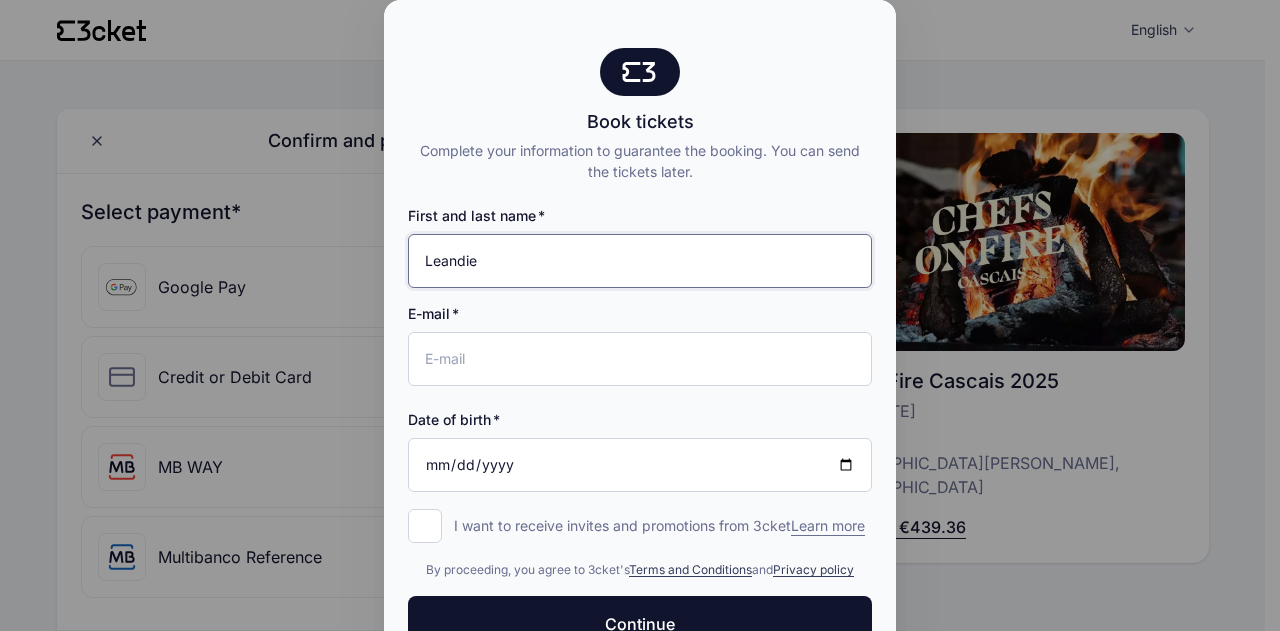 type on "Leandie Du Val" 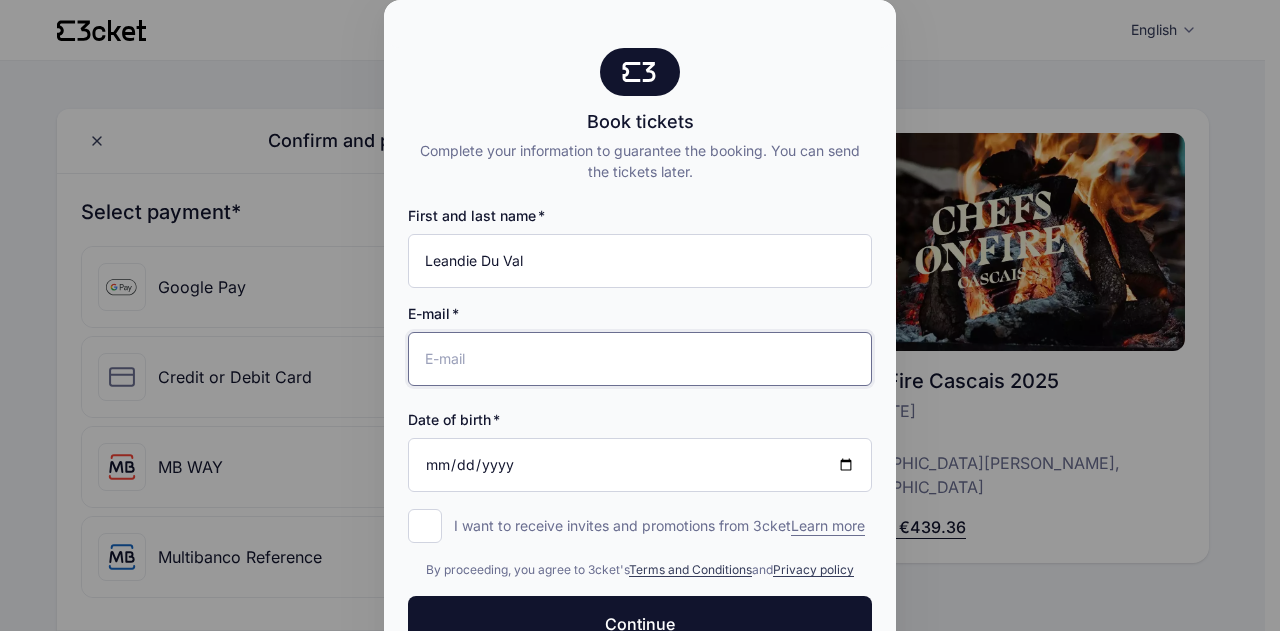 type on "leandieduval@gmail.com" 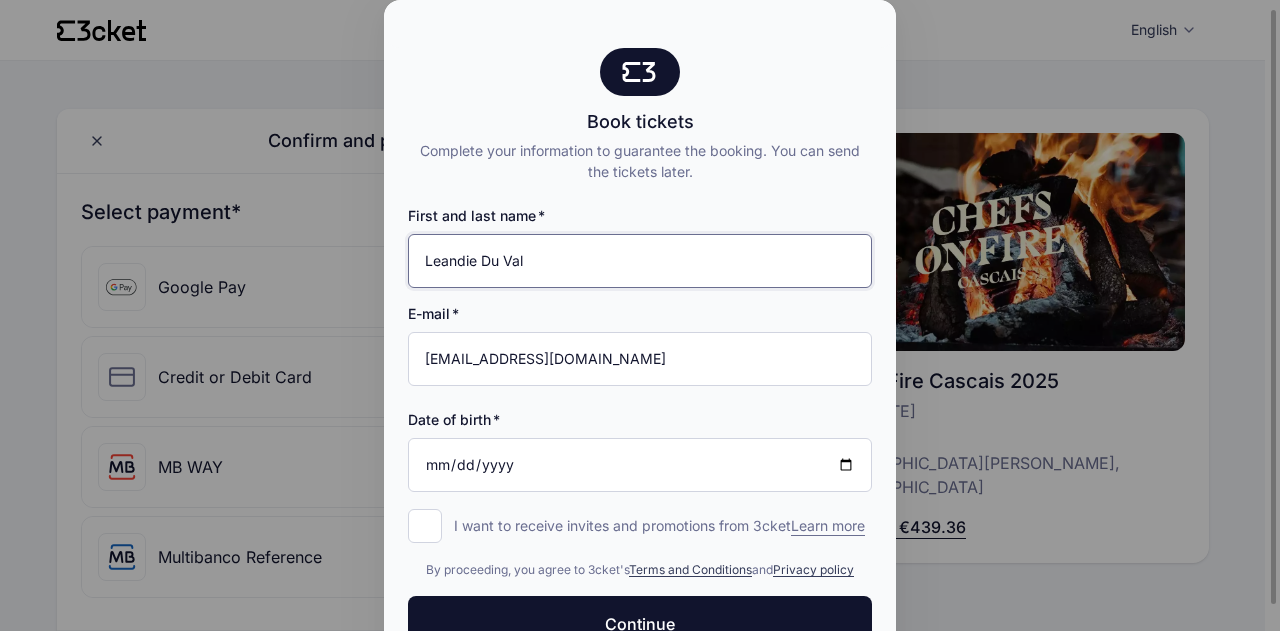 scroll, scrollTop: 42, scrollLeft: 0, axis: vertical 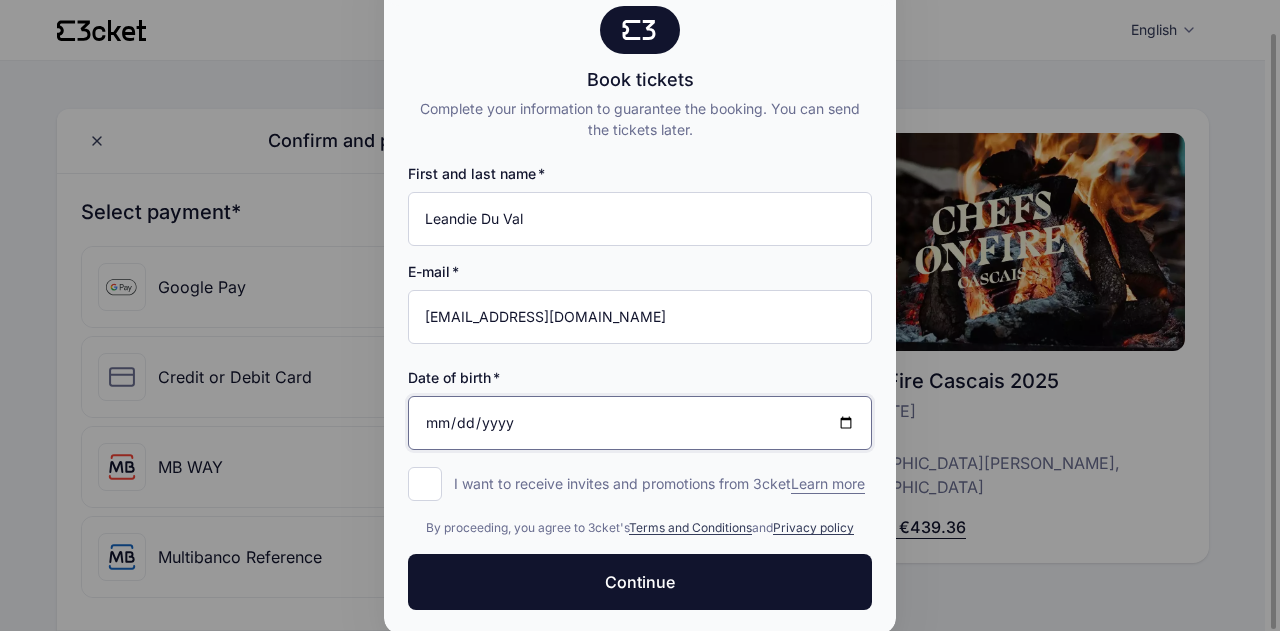click on "Date of birth" at bounding box center [640, 423] 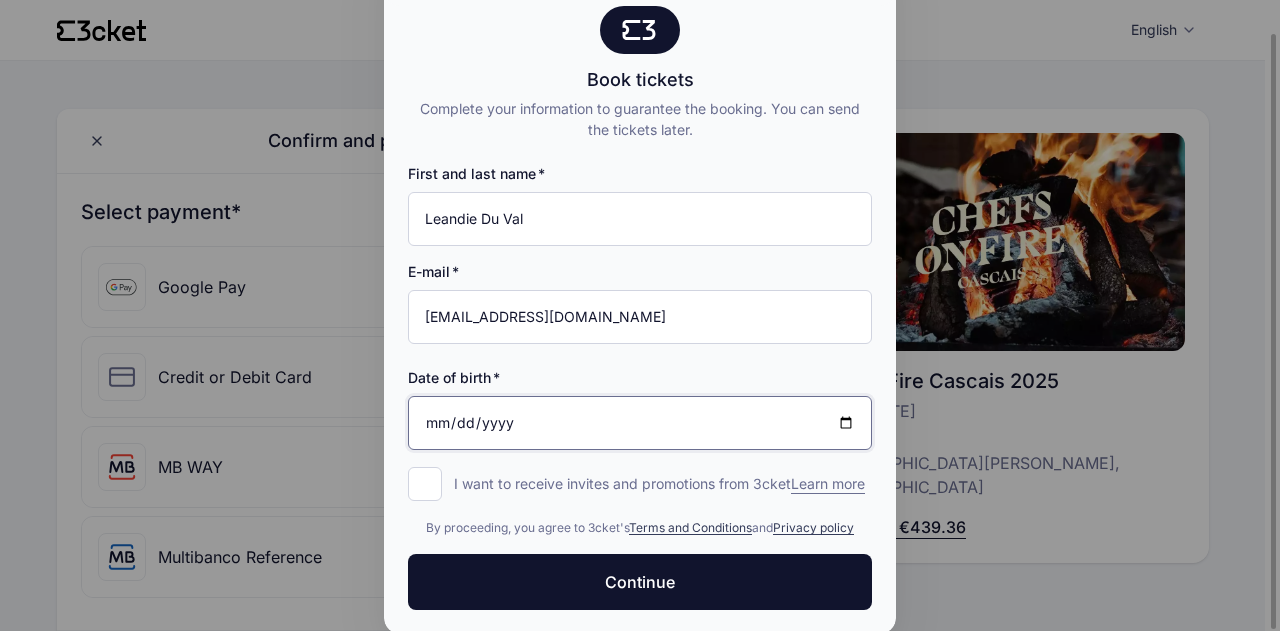 type on "1984-03-07" 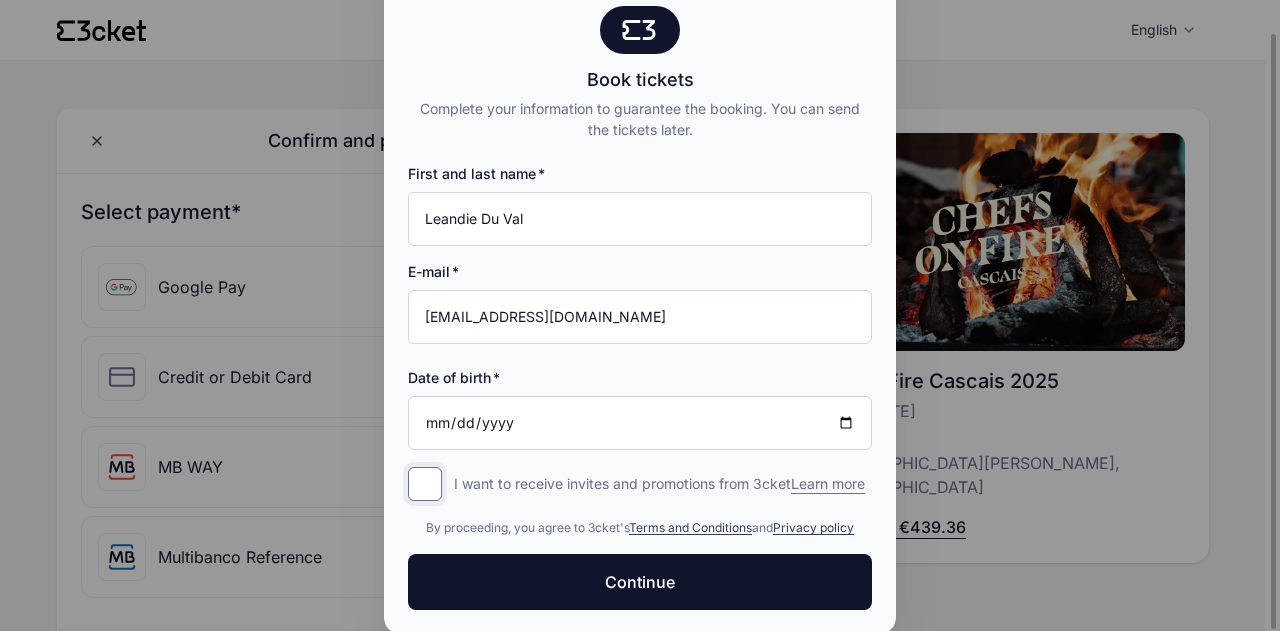click on "I want to receive invites and promotions from 3cket  Learn more form.register.optin.readmore" at bounding box center (425, 484) 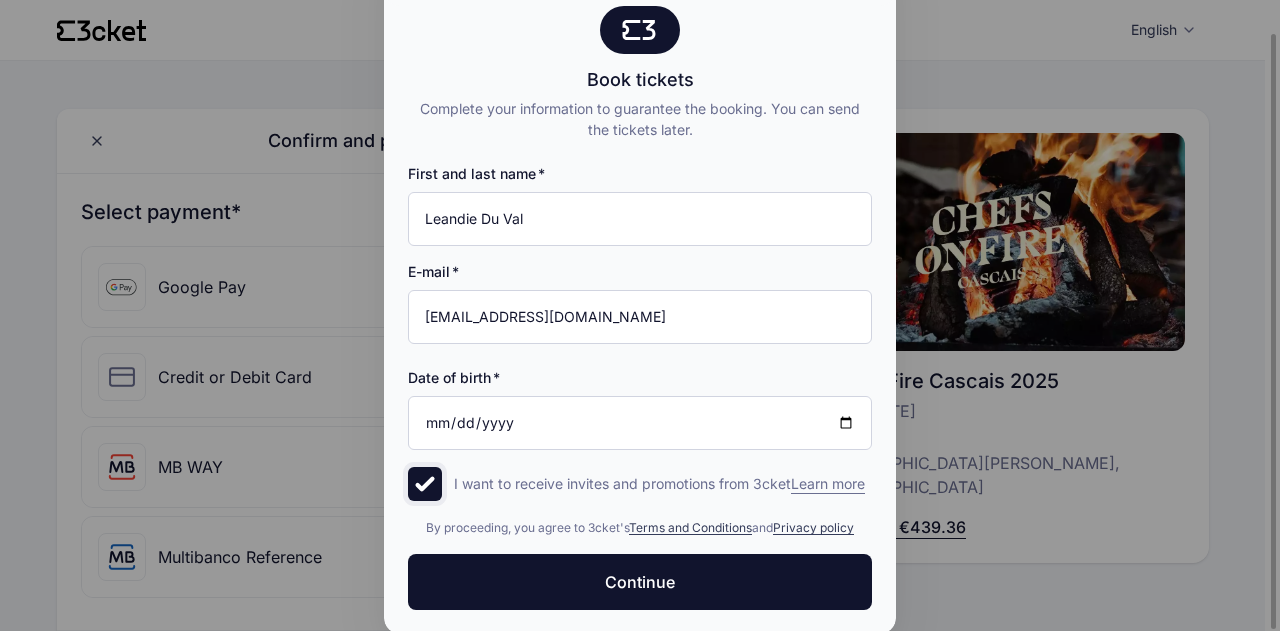 checkbox on "true" 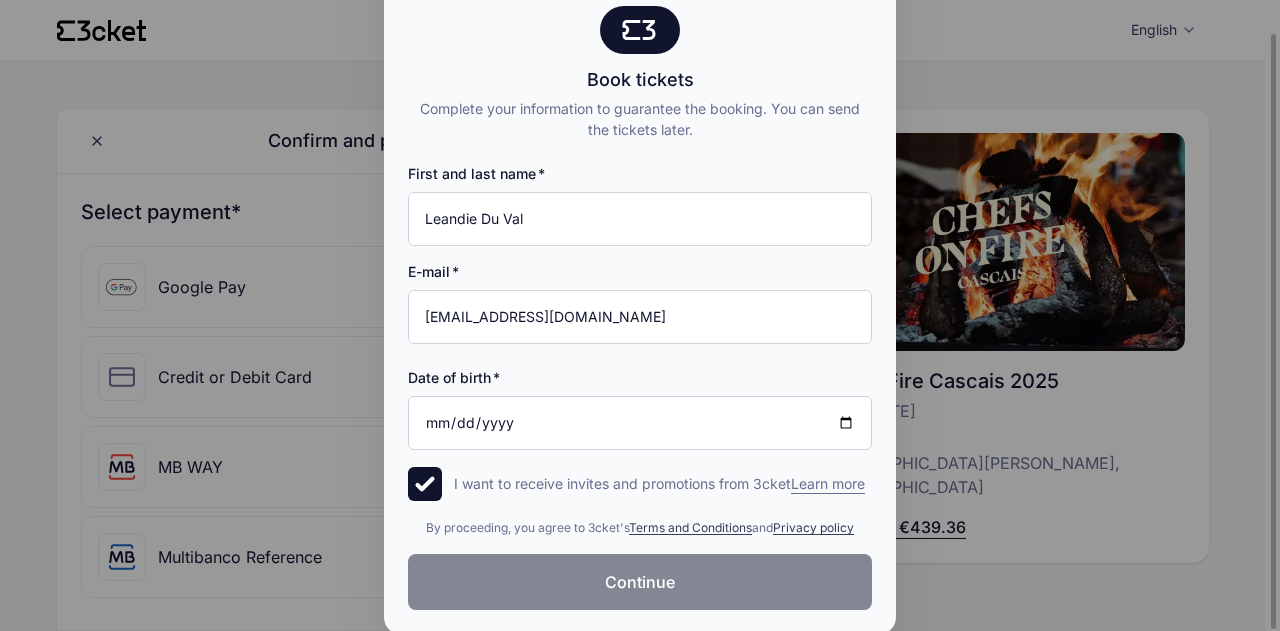 click on "Continue" 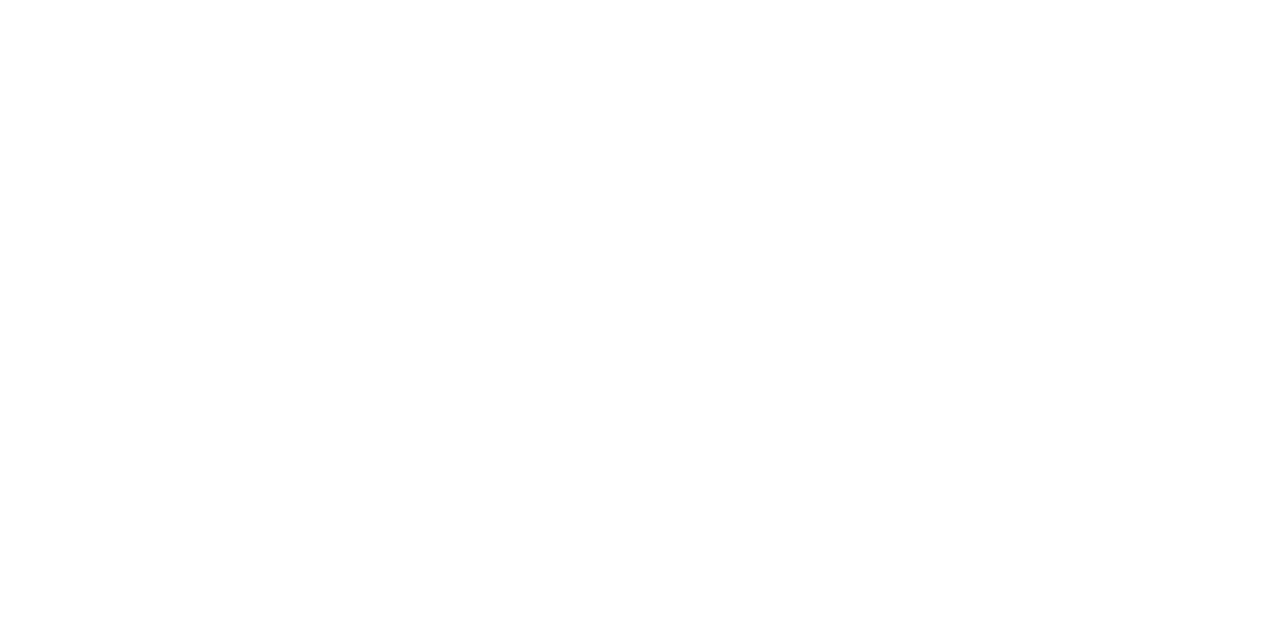 scroll, scrollTop: 0, scrollLeft: 0, axis: both 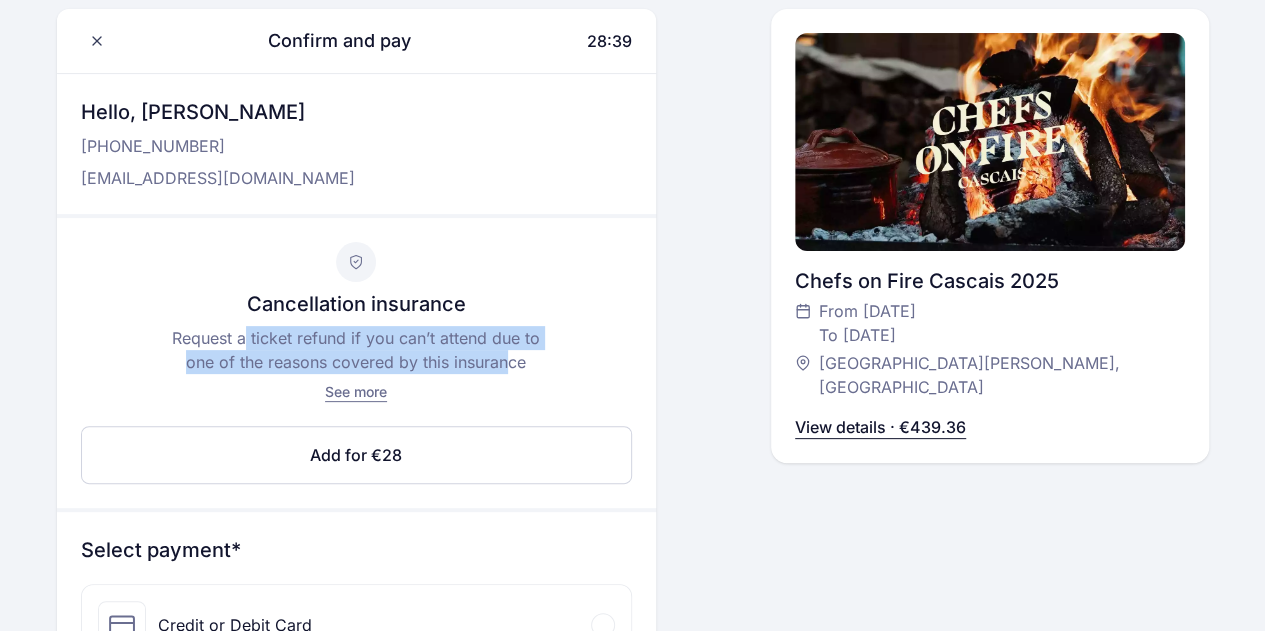 drag, startPoint x: 245, startPoint y: 336, endPoint x: 510, endPoint y: 354, distance: 265.61063 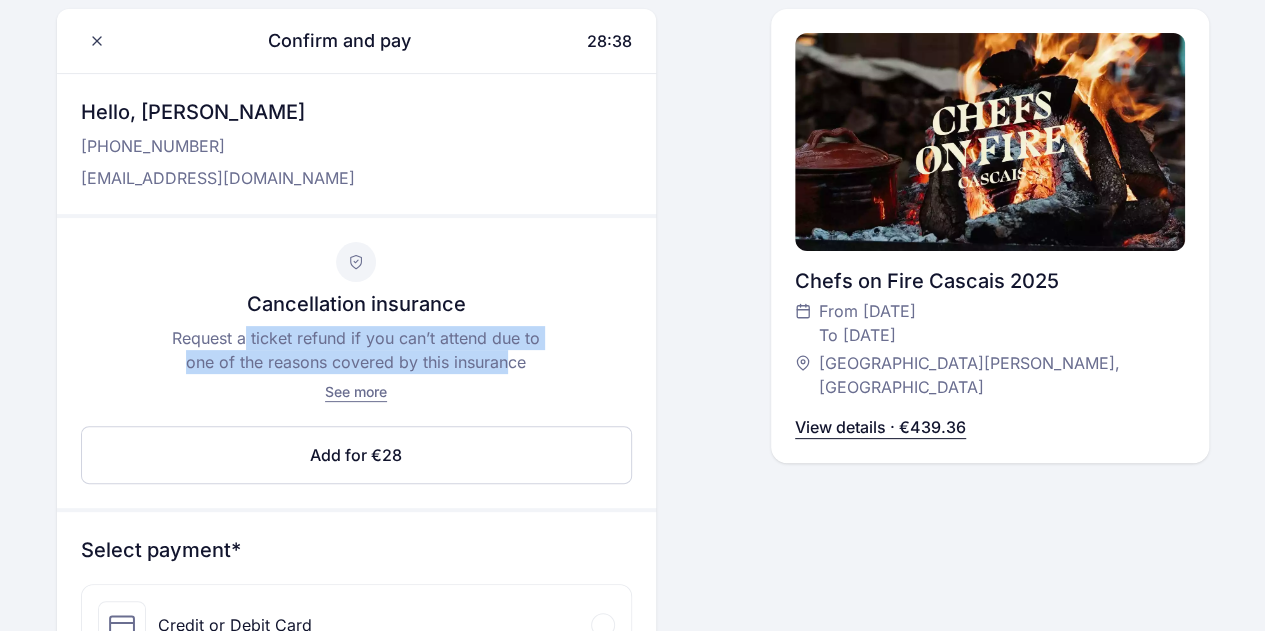 click on "Request a ticket refund if you can’t attend due to one of the reasons covered by this insurance" at bounding box center [356, 350] 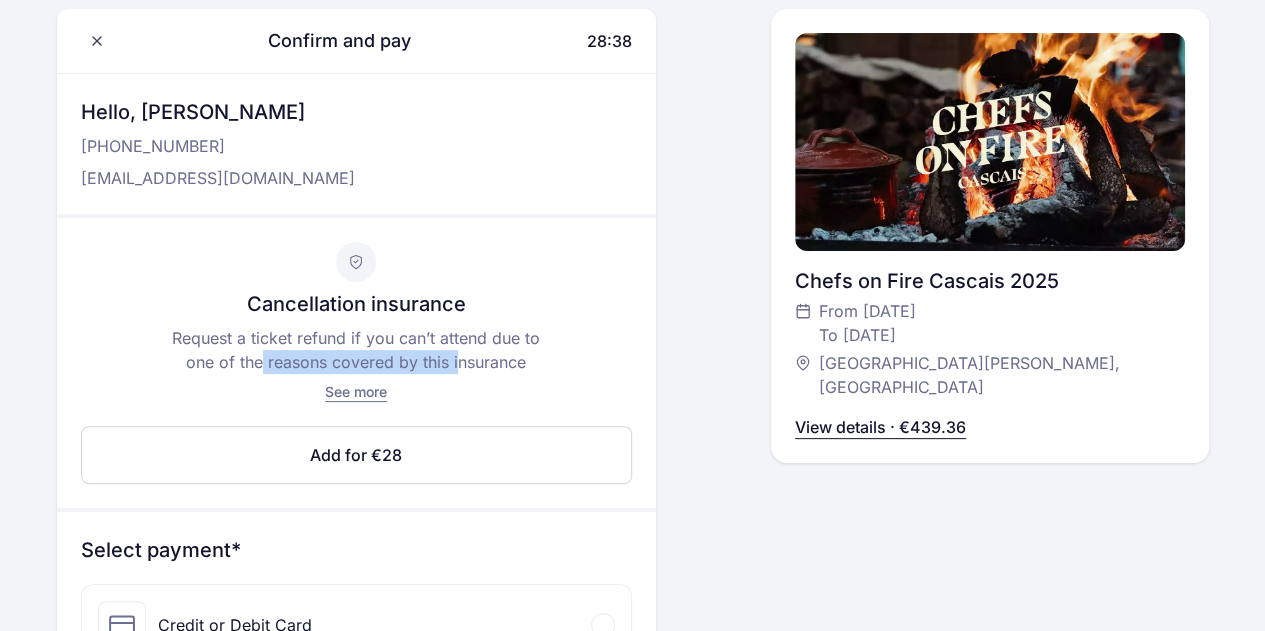 drag, startPoint x: 260, startPoint y: 353, endPoint x: 459, endPoint y: 359, distance: 199.09044 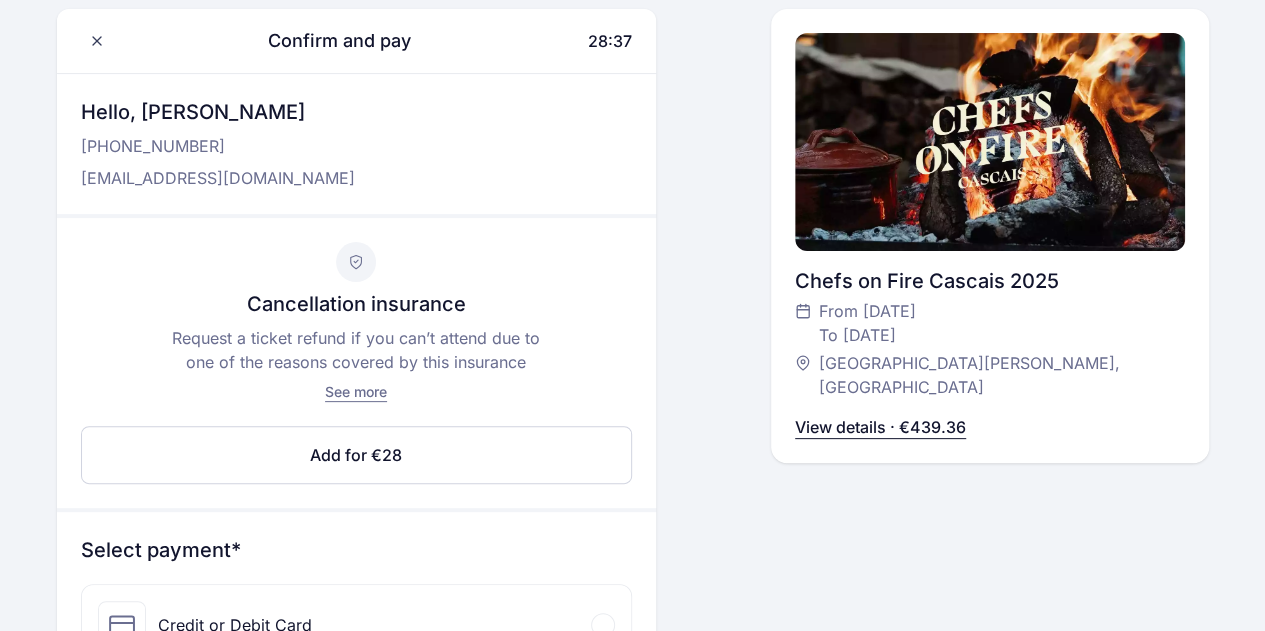 click on "Request a ticket refund if you can’t attend due to one of the reasons covered by this insurance" at bounding box center (356, 350) 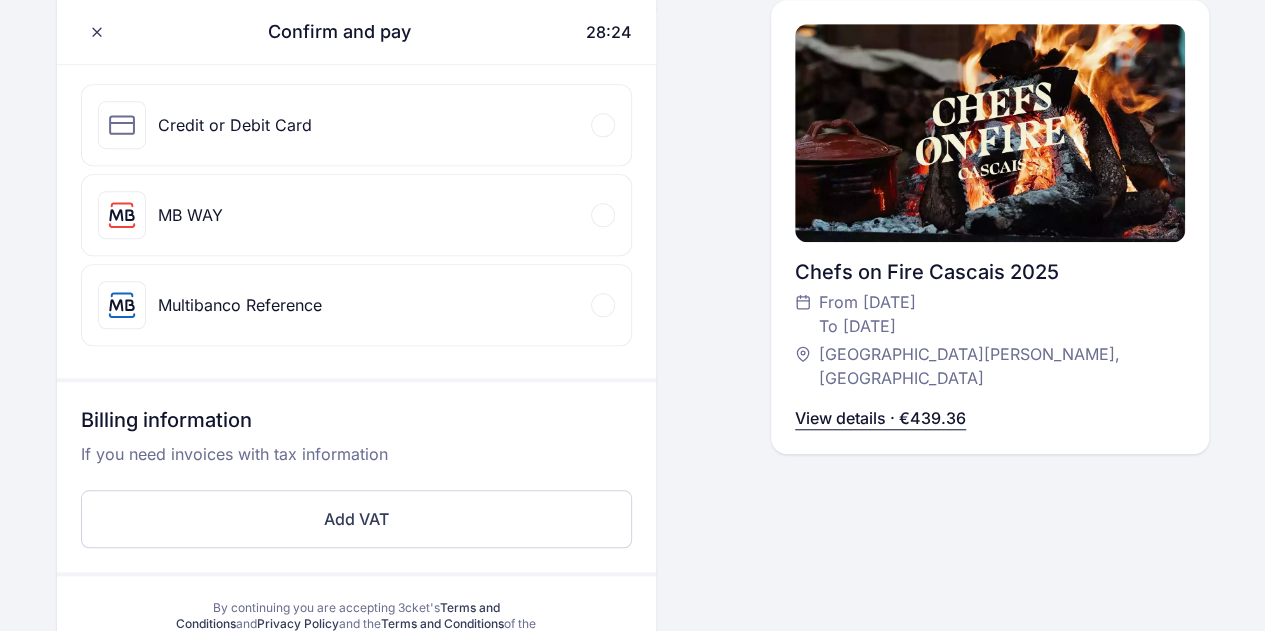 scroll, scrollTop: 500, scrollLeft: 0, axis: vertical 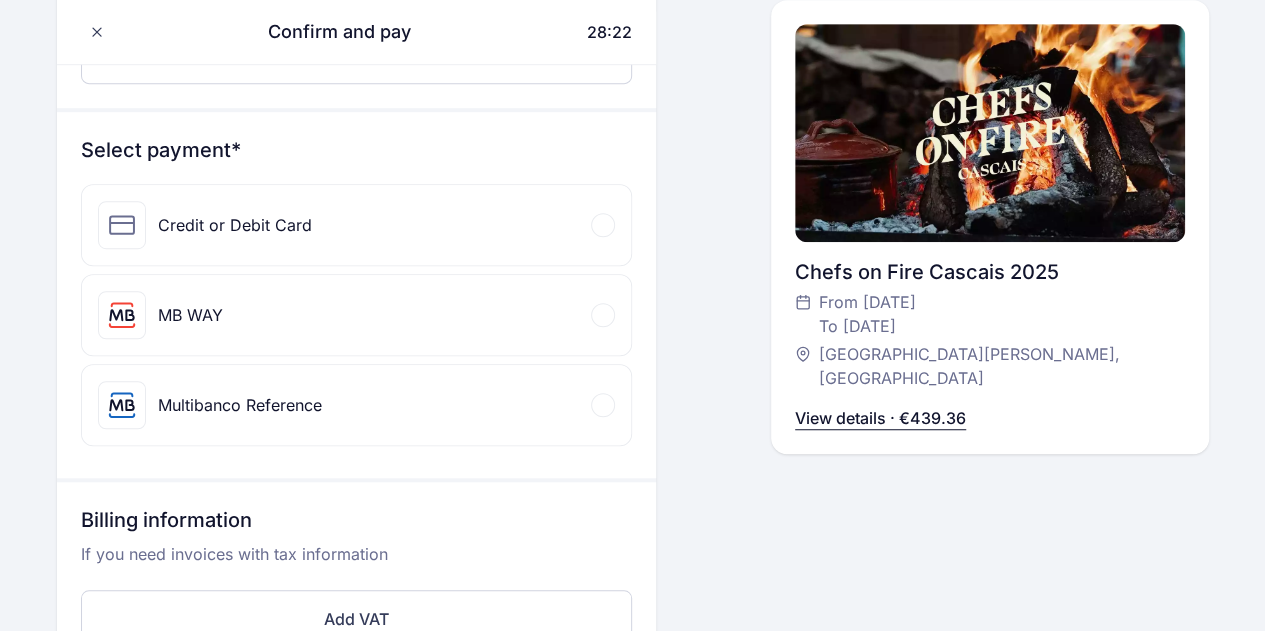 click on "MB WAY" at bounding box center (190, 315) 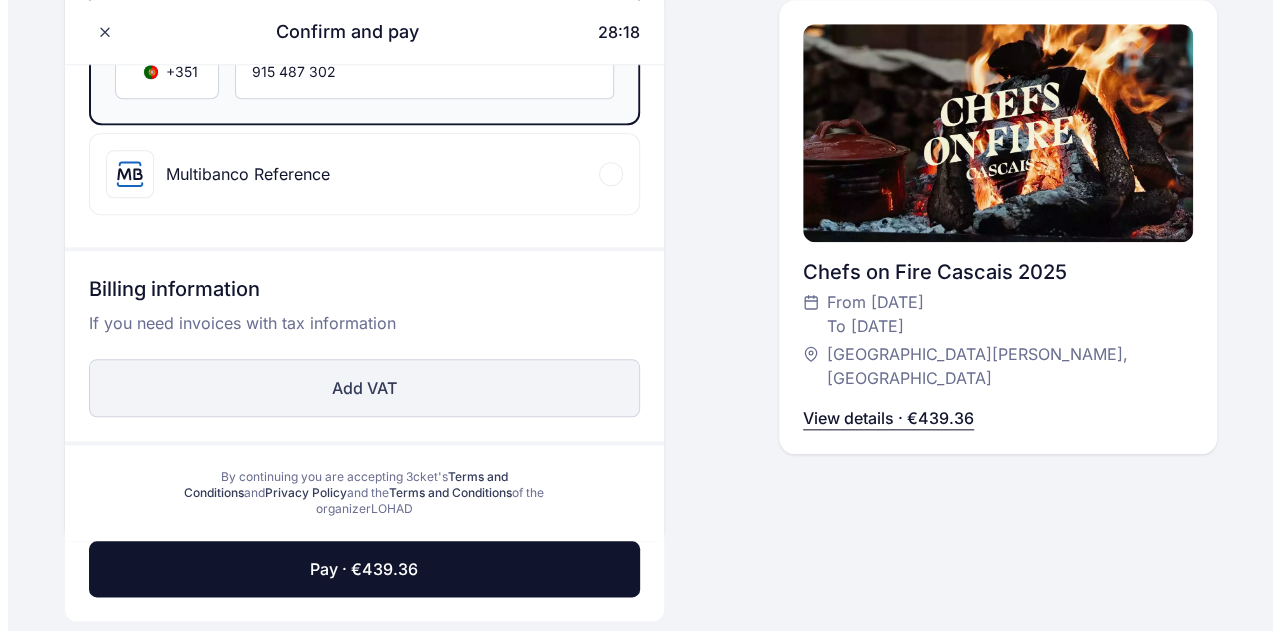 scroll, scrollTop: 900, scrollLeft: 0, axis: vertical 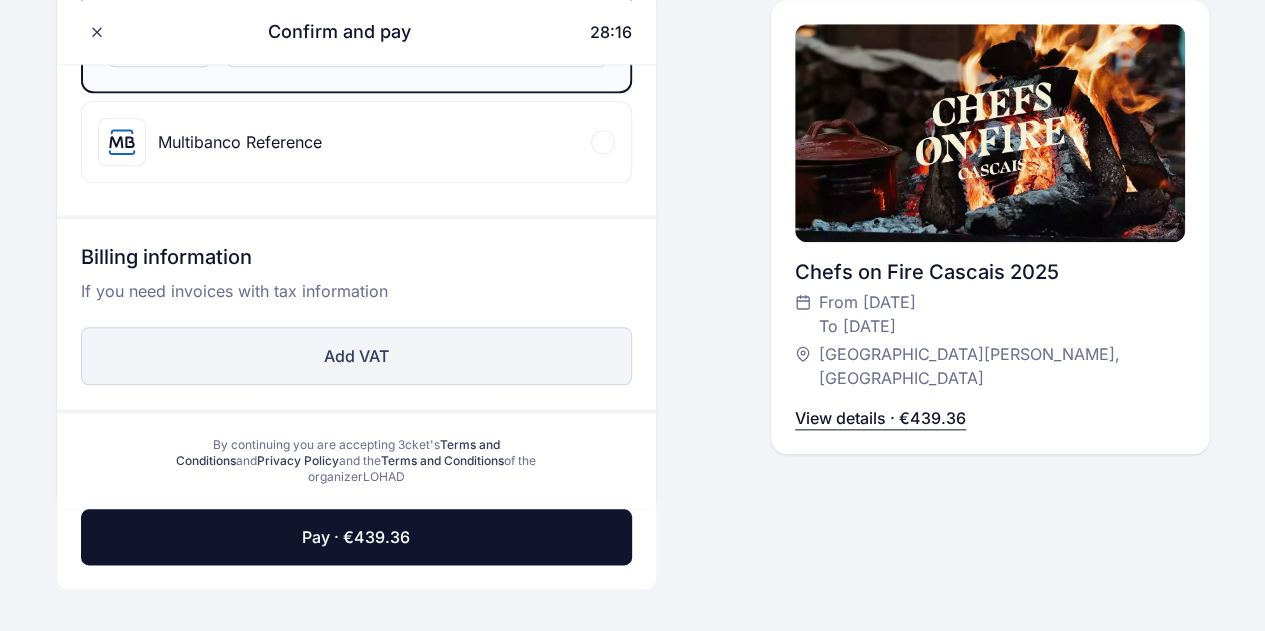 click on "Add VAT" at bounding box center (356, 356) 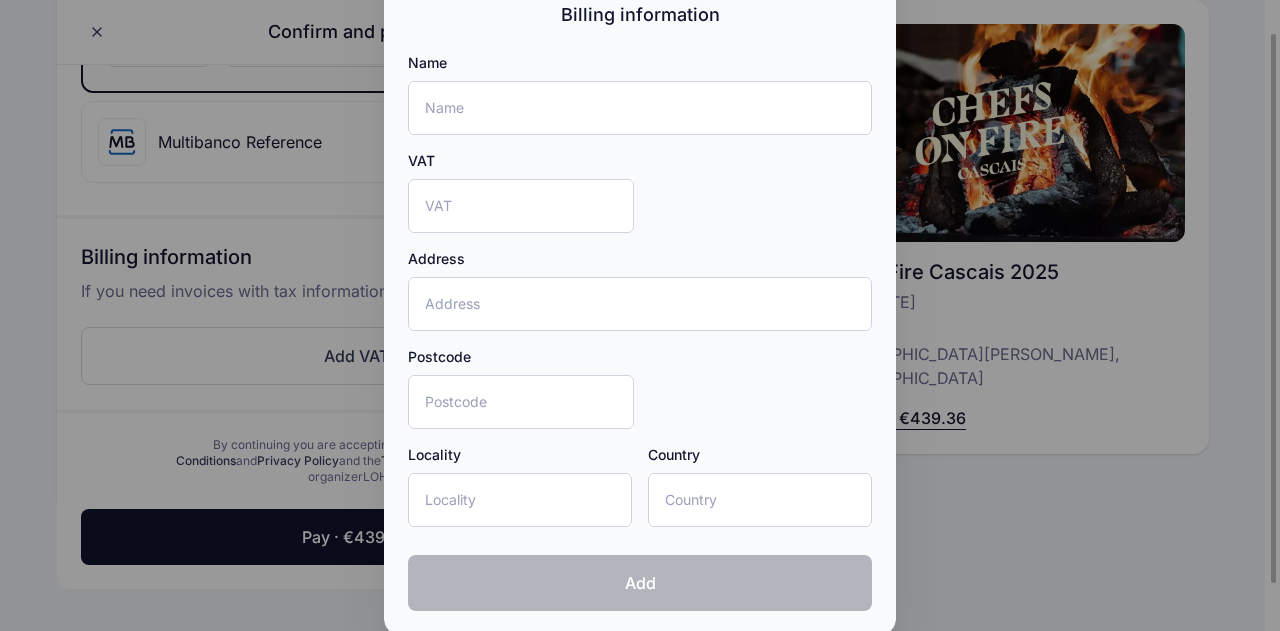 scroll, scrollTop: 0, scrollLeft: 0, axis: both 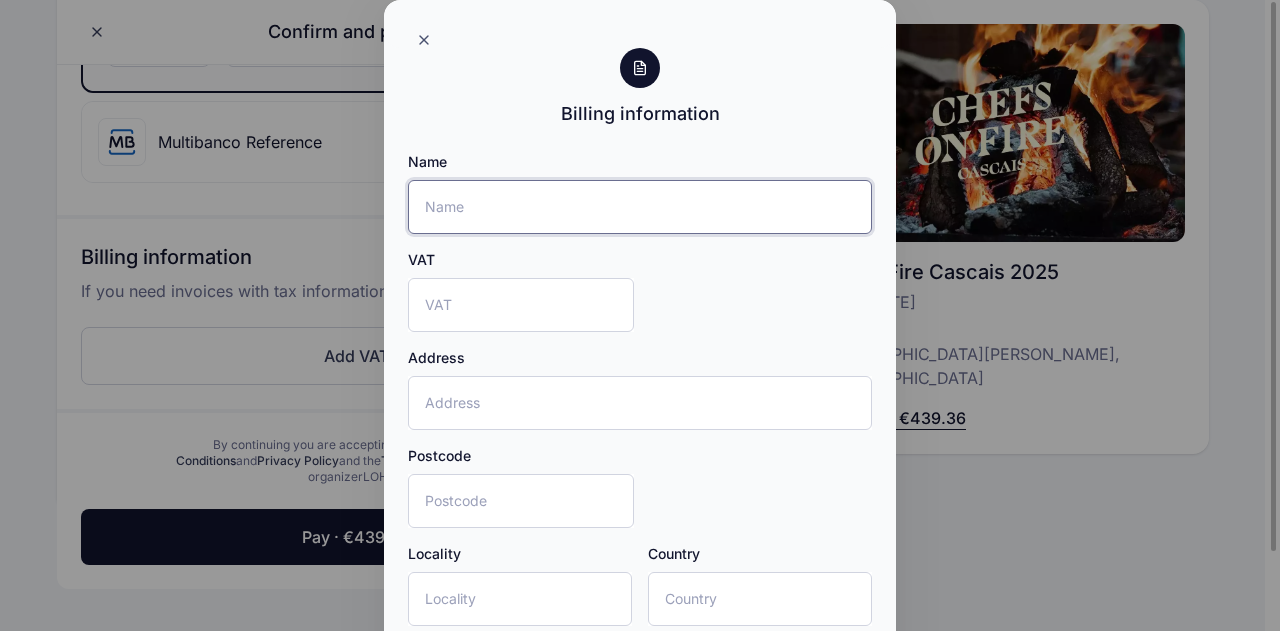 click on "Name" at bounding box center (640, 207) 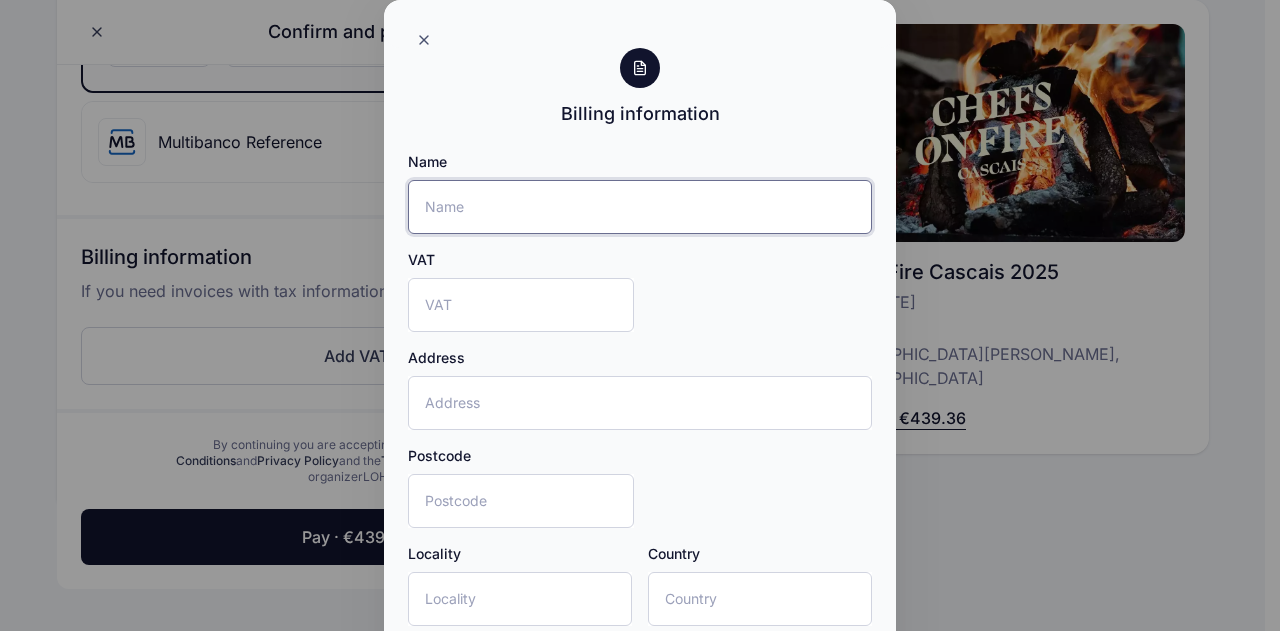 type on "Leandie Du Val" 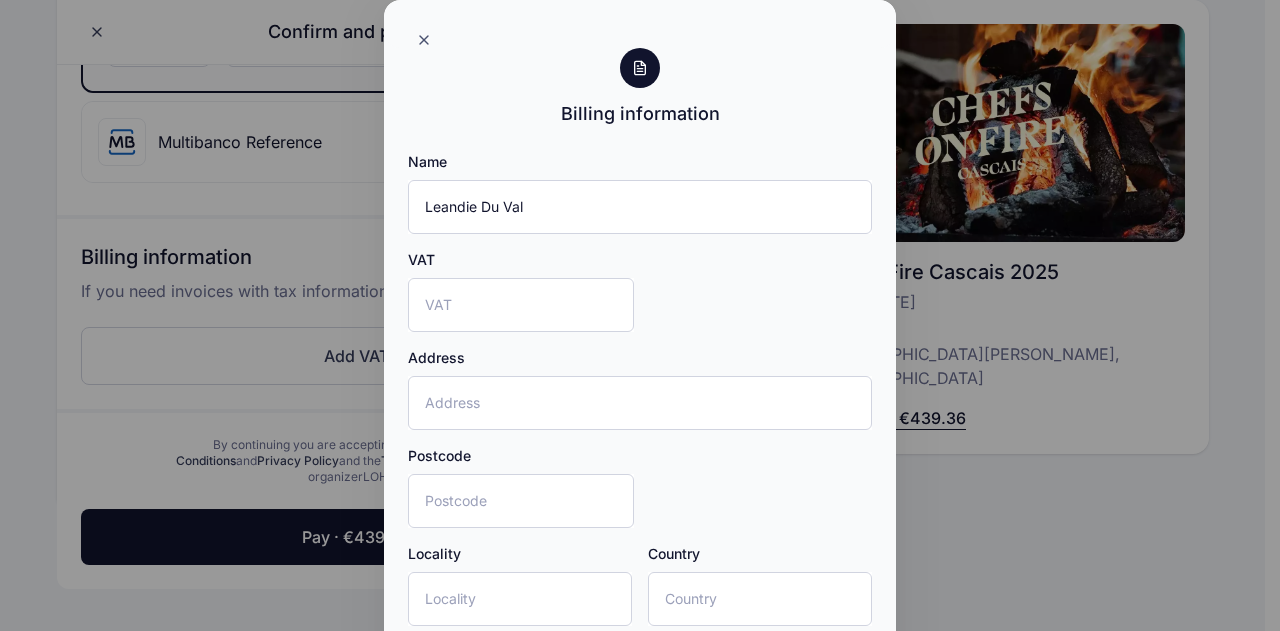 type on "Rua da Varzea 3" 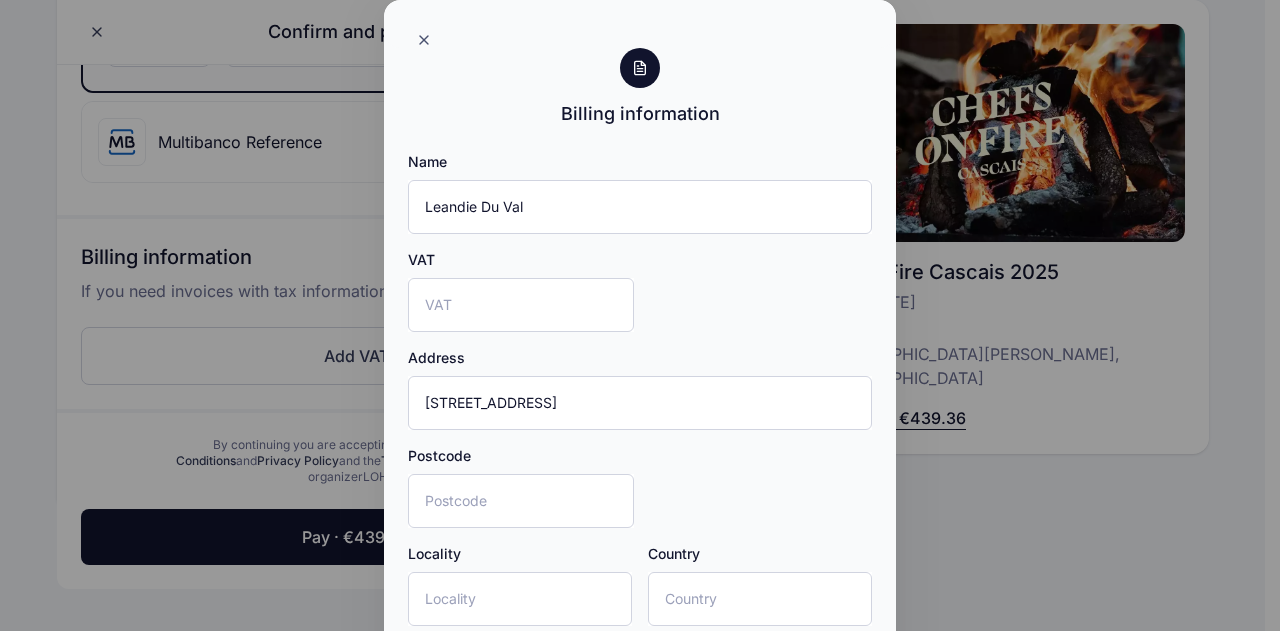 type on "2530-728" 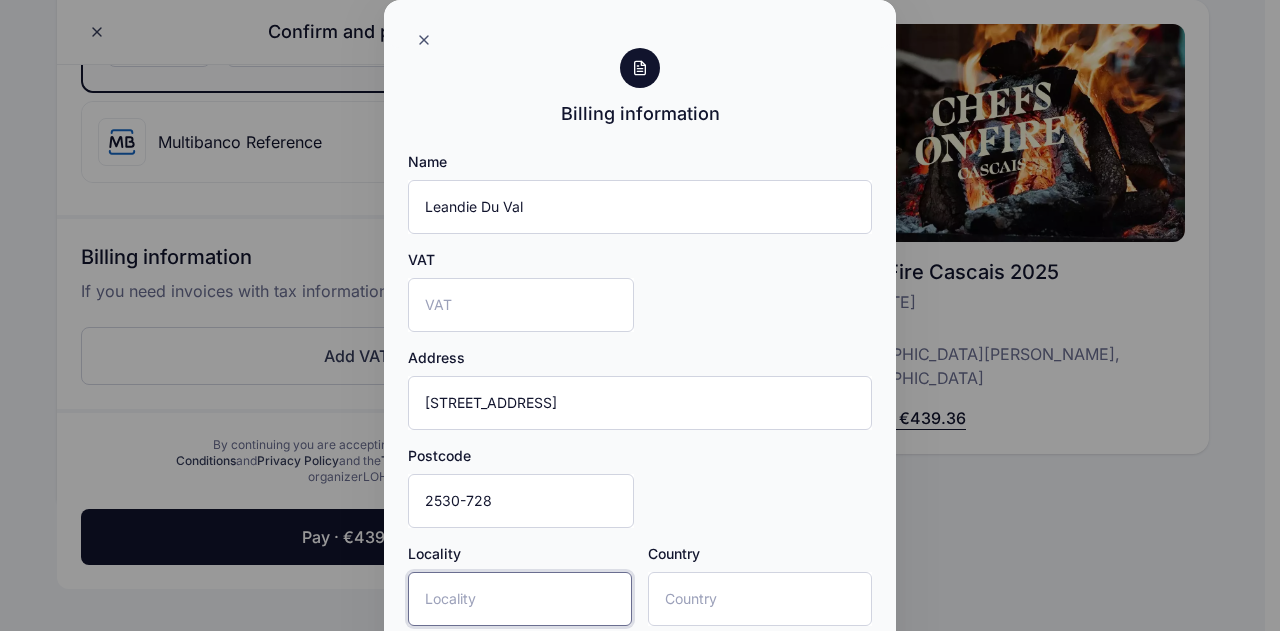 type on "Santa Barbara" 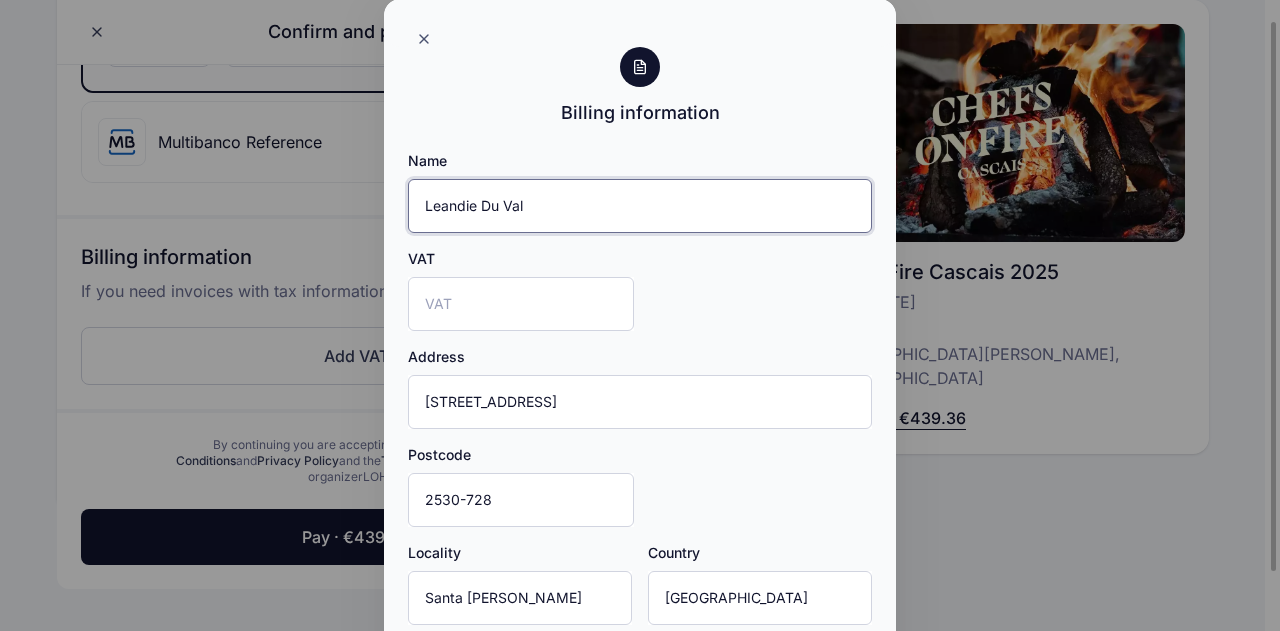 scroll, scrollTop: 0, scrollLeft: 0, axis: both 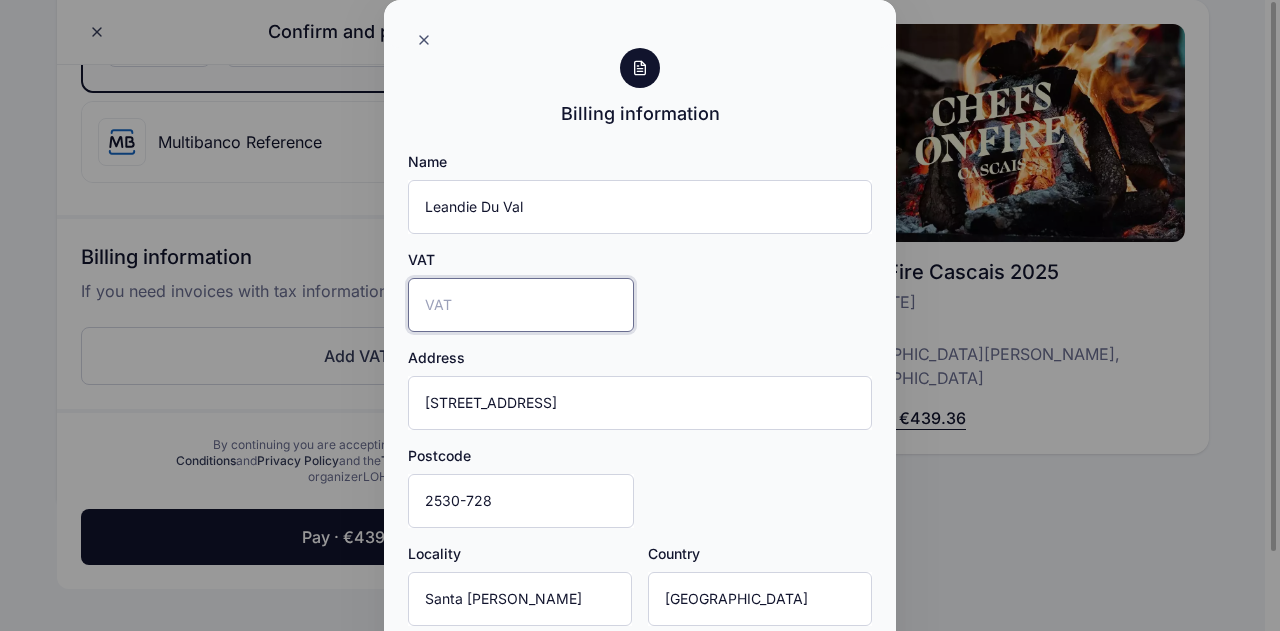 click on "VAT" at bounding box center [521, 305] 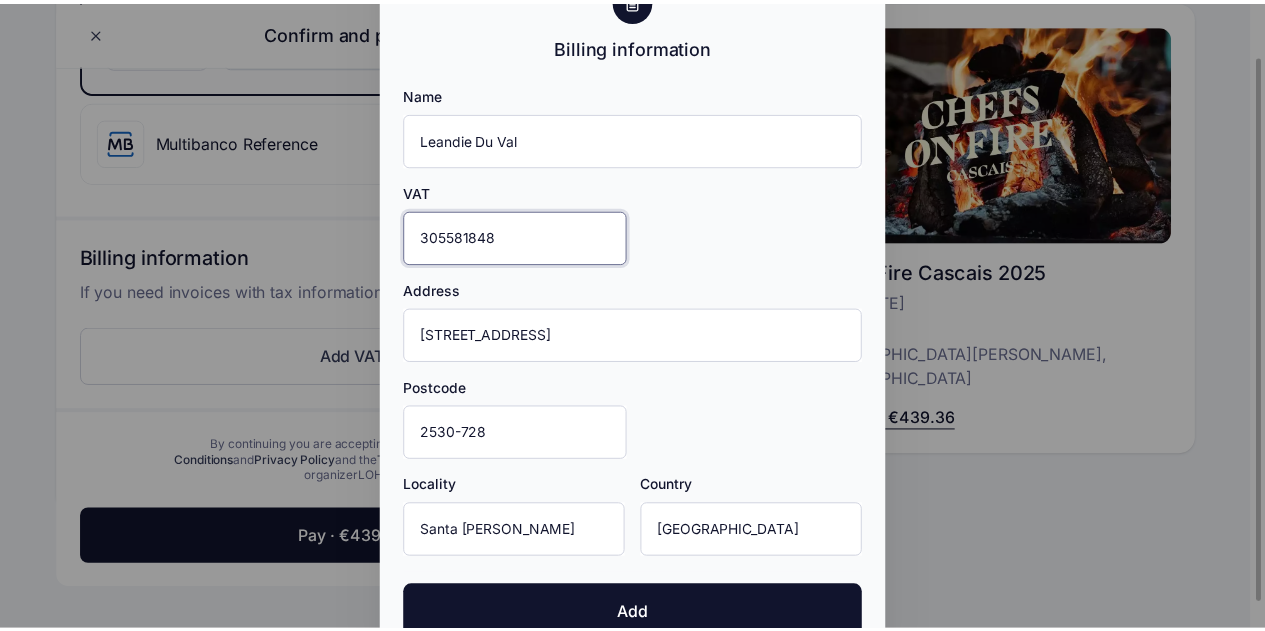 scroll, scrollTop: 99, scrollLeft: 0, axis: vertical 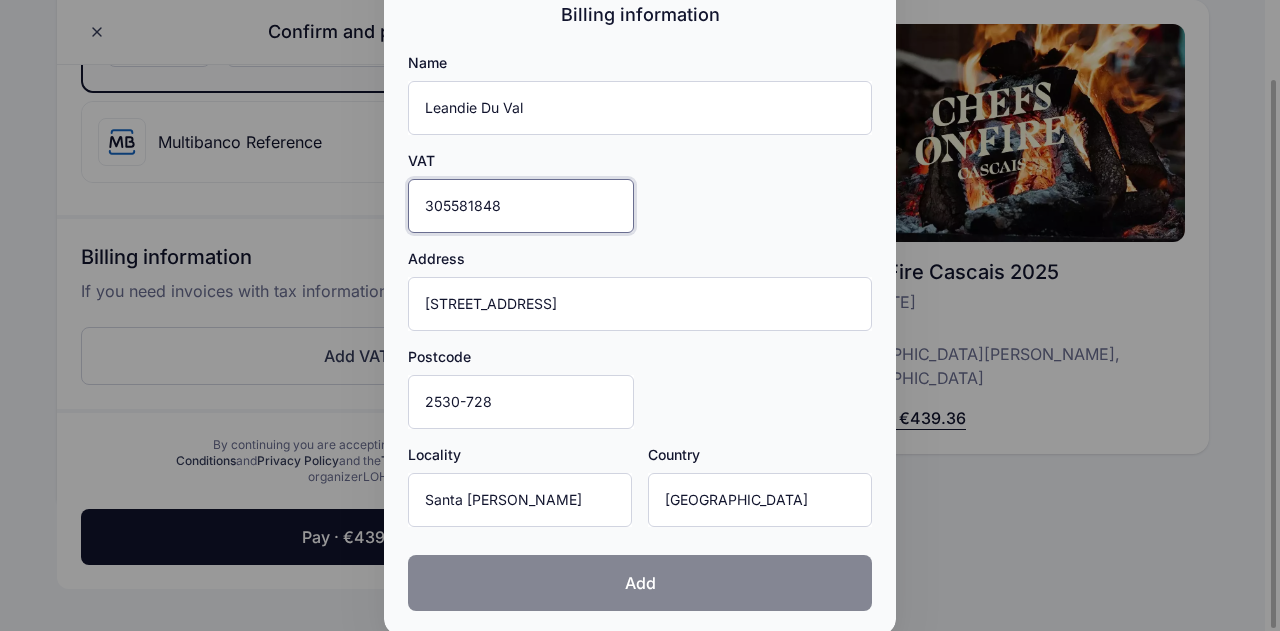 type on "305581848" 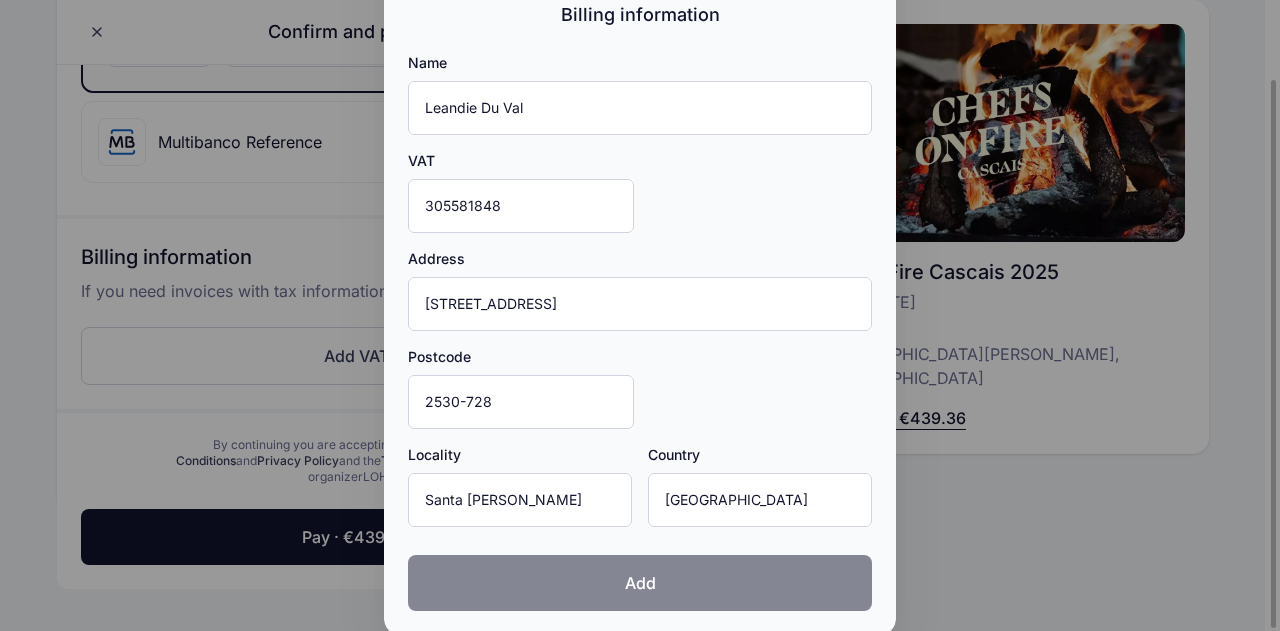 click on "Add" at bounding box center (640, 583) 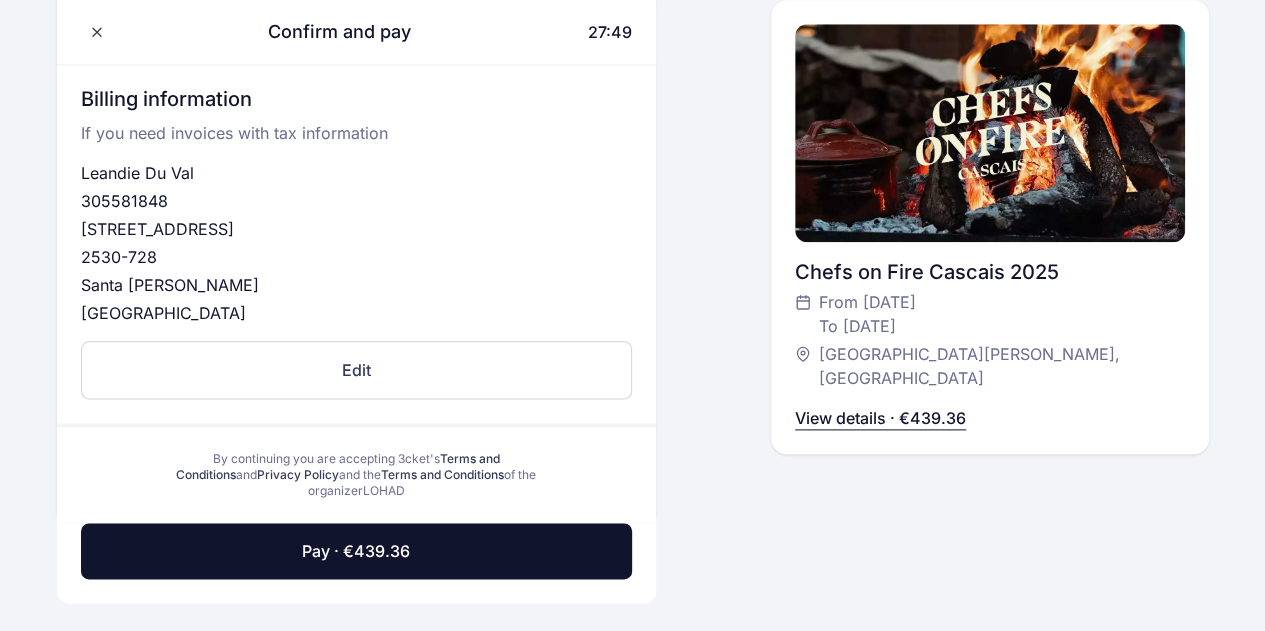 scroll, scrollTop: 1100, scrollLeft: 0, axis: vertical 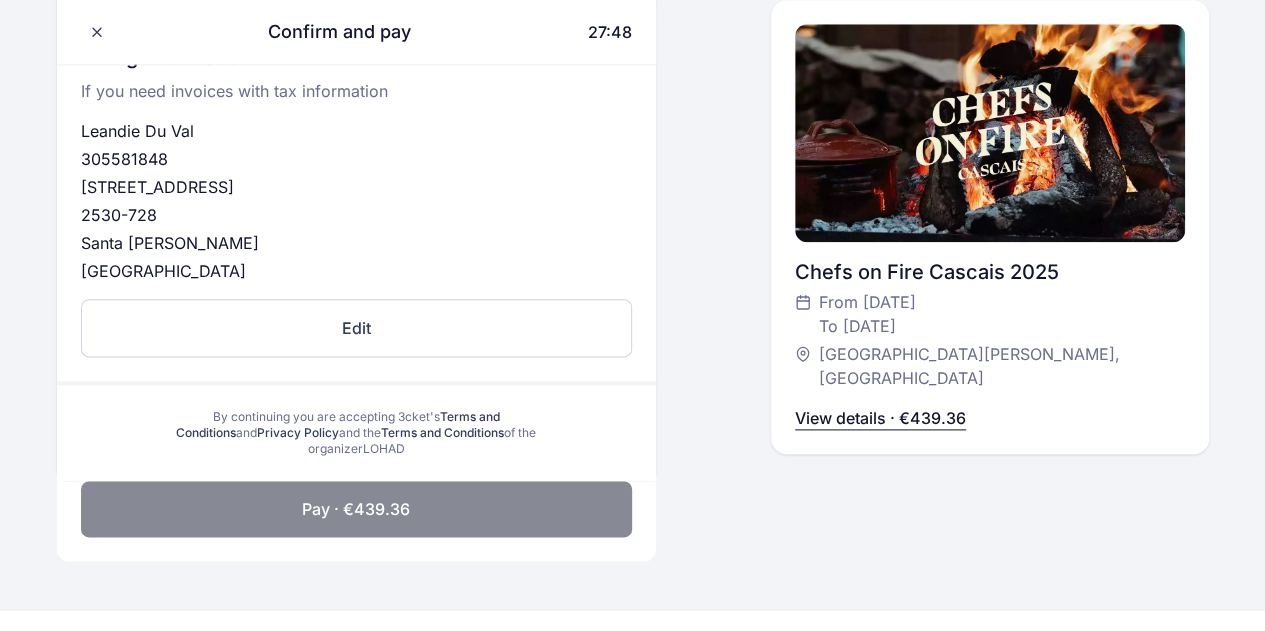 click on "Pay · €439.36" at bounding box center (356, 509) 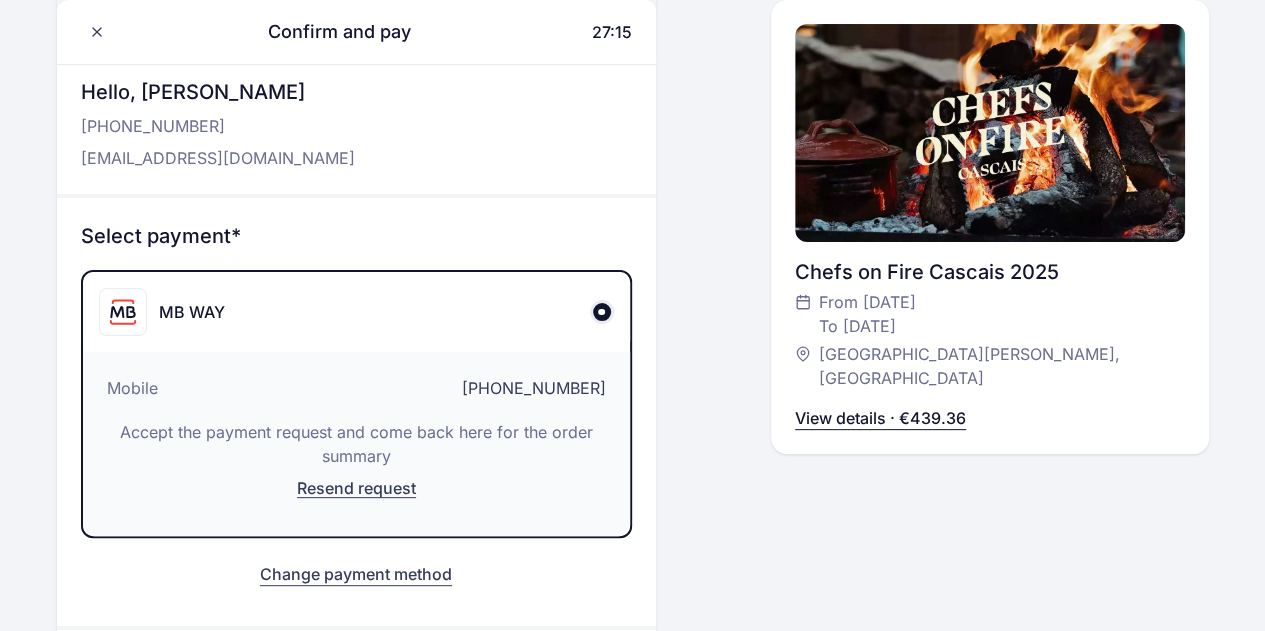 scroll, scrollTop: 0, scrollLeft: 0, axis: both 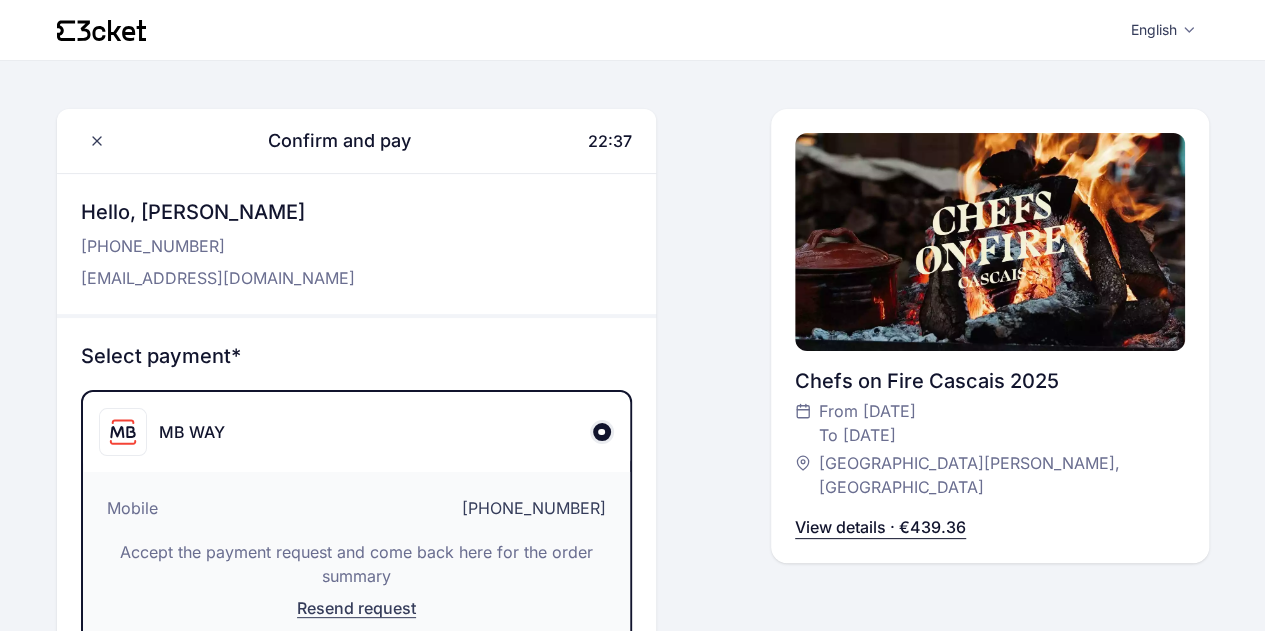 click on "Select payment*" at bounding box center [356, 356] 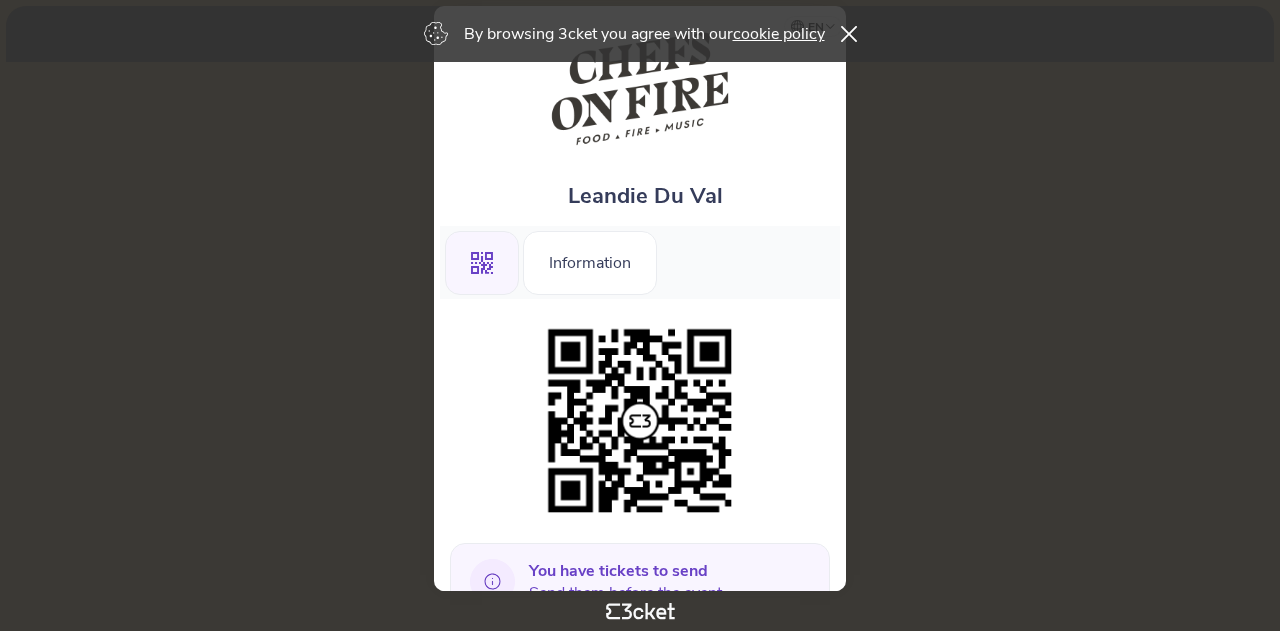 scroll, scrollTop: 0, scrollLeft: 0, axis: both 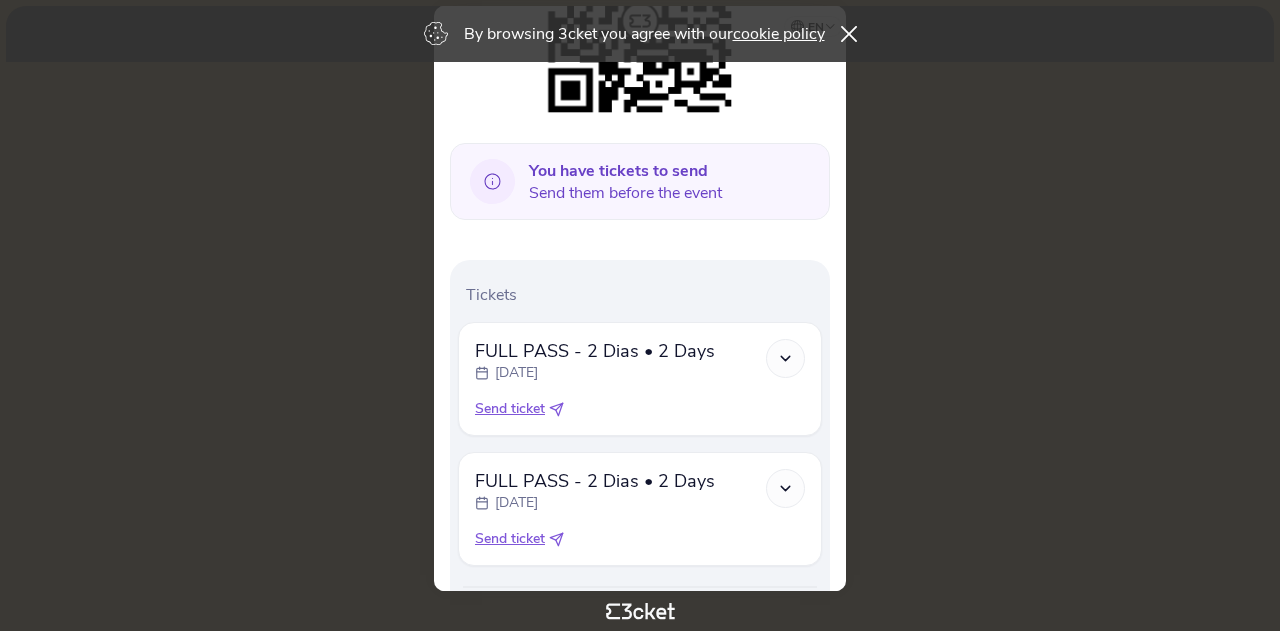 click 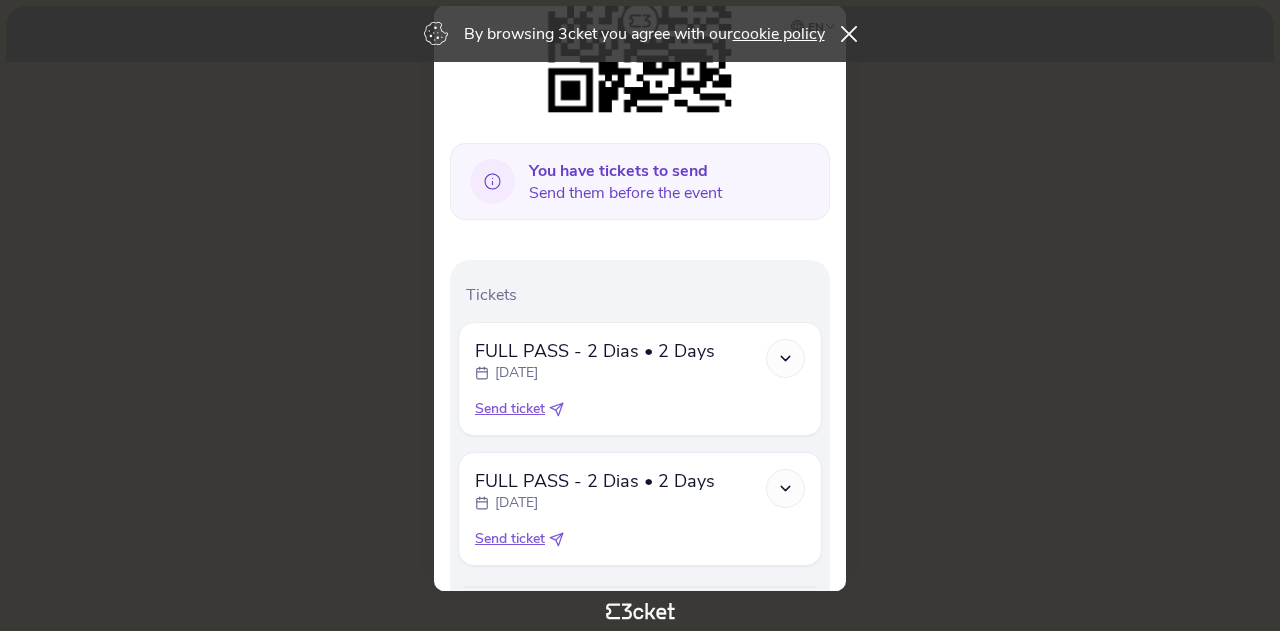 drag, startPoint x: 585, startPoint y: 171, endPoint x: 733, endPoint y: 204, distance: 151.63443 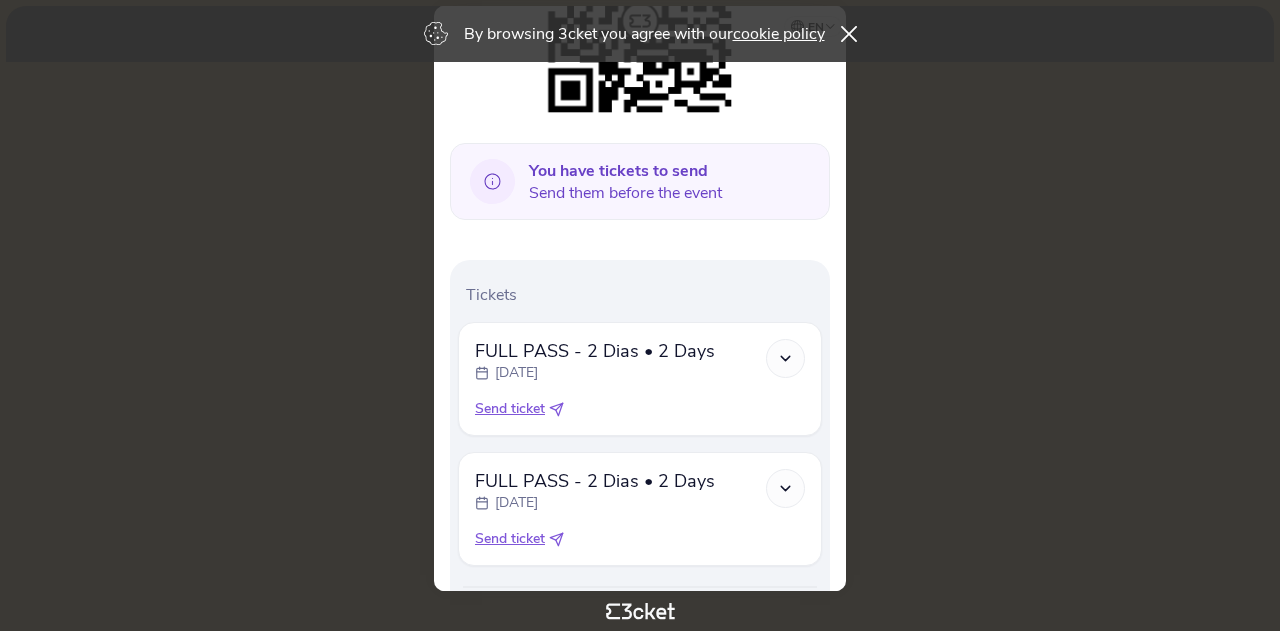 click on "You have tickets to send
Send them before the event" at bounding box center [640, 181] 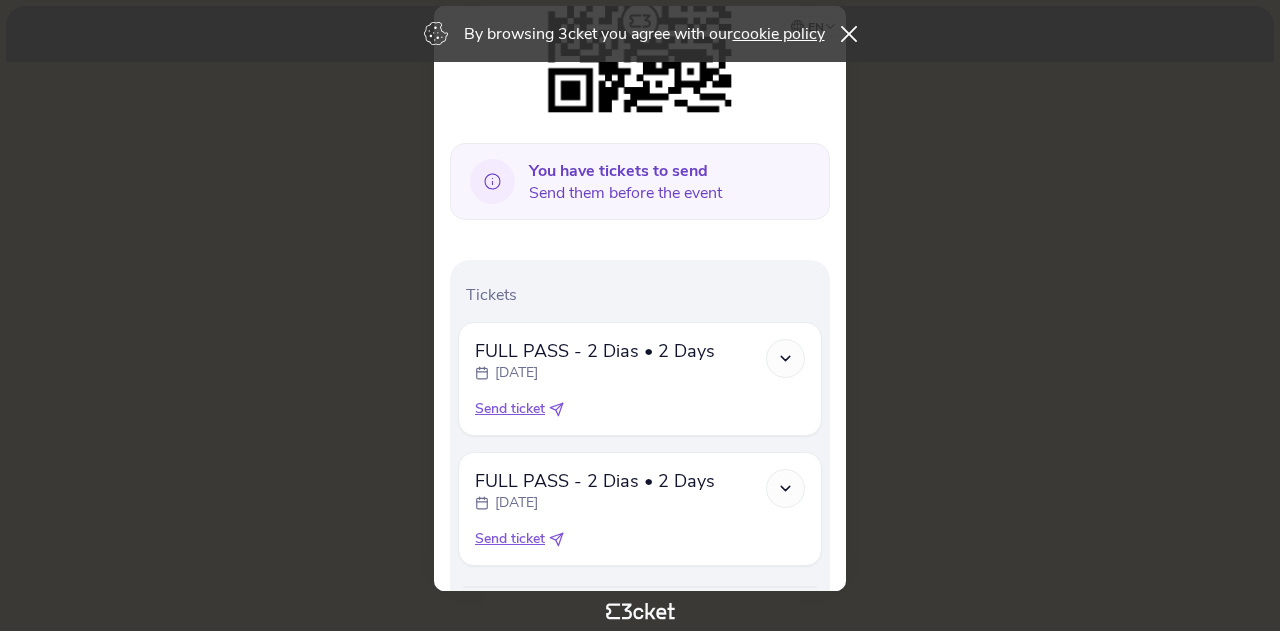 click on "You have tickets to send
Send them before the event" at bounding box center (640, 181) 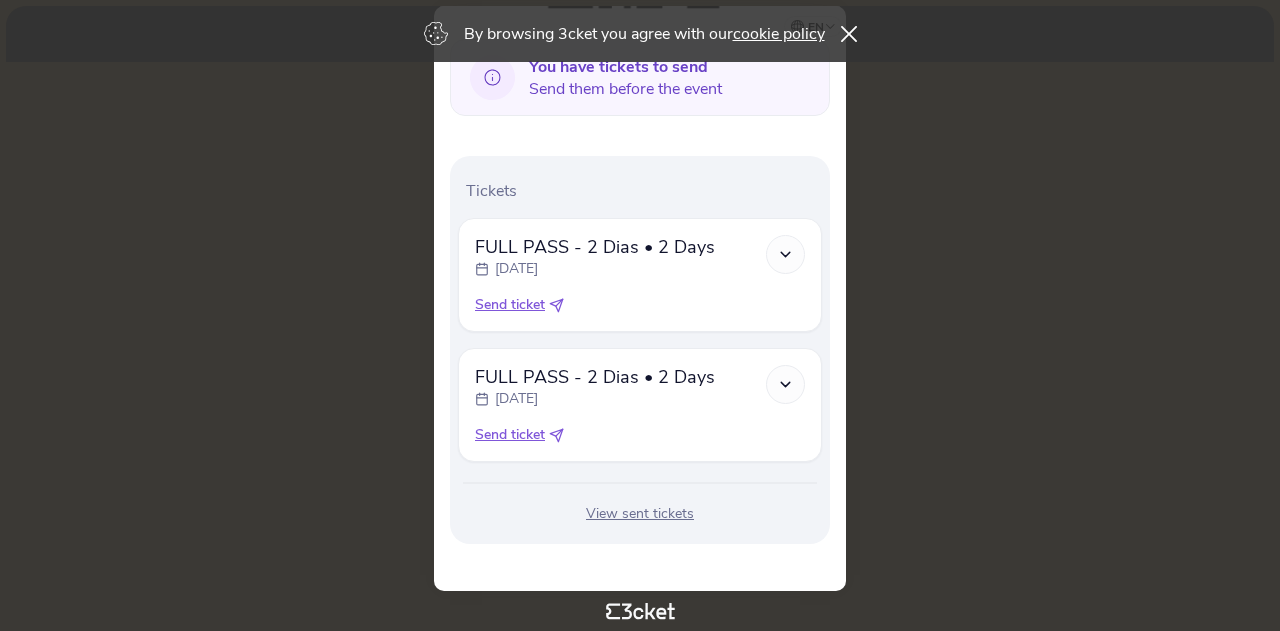 click 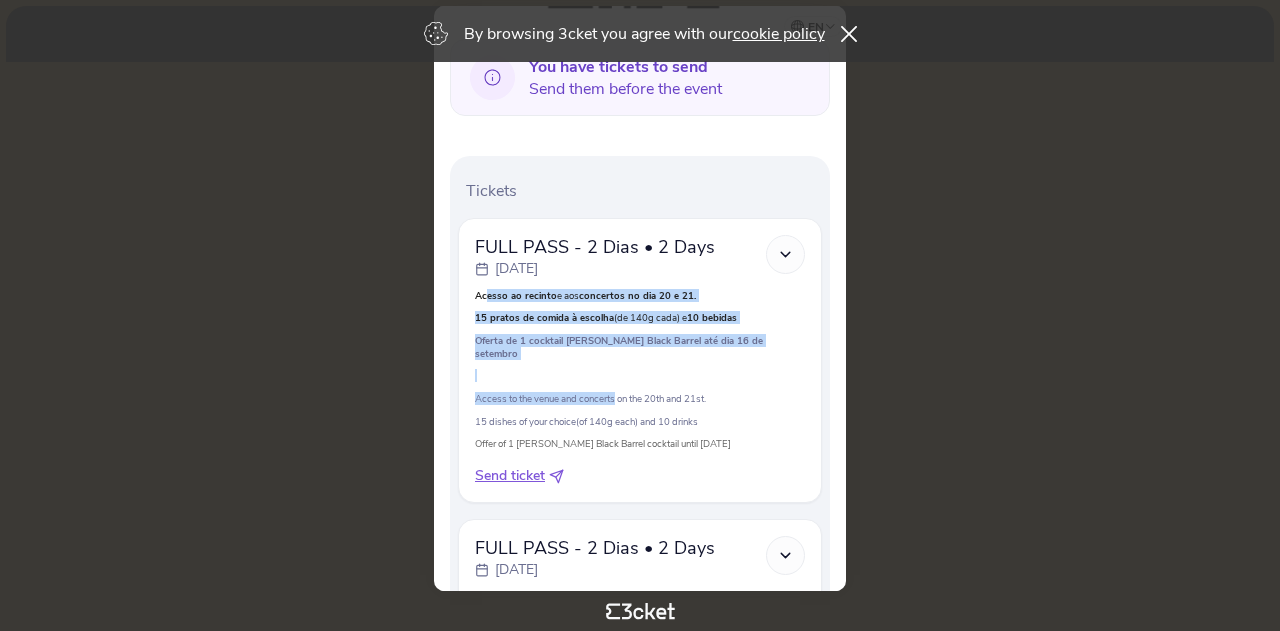 drag, startPoint x: 488, startPoint y: 297, endPoint x: 631, endPoint y: 389, distance: 170.03824 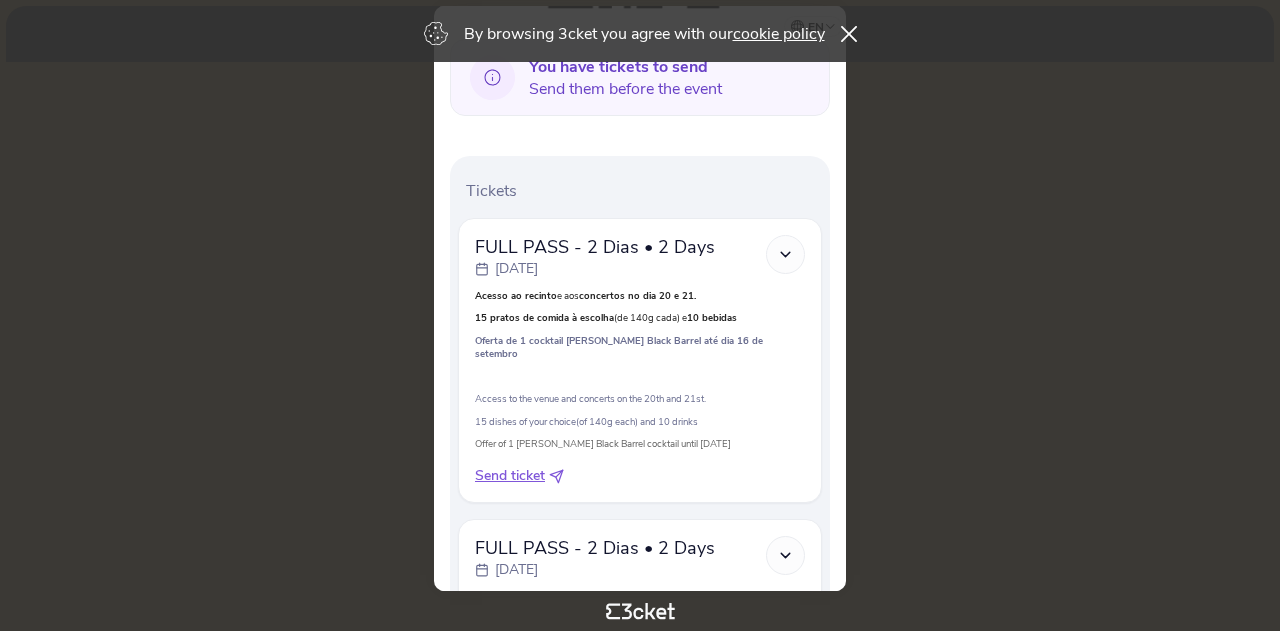 click on "Access to the venue and concerts on the 20th and 21st." at bounding box center [640, 398] 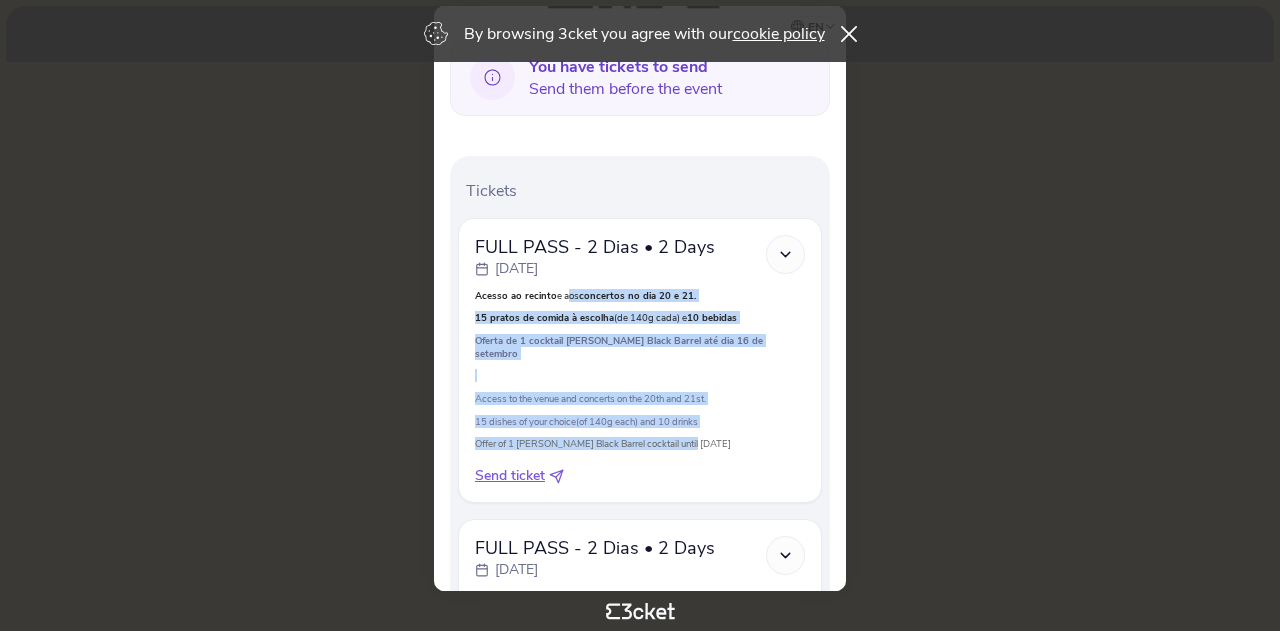 drag, startPoint x: 562, startPoint y: 291, endPoint x: 712, endPoint y: 427, distance: 202.47469 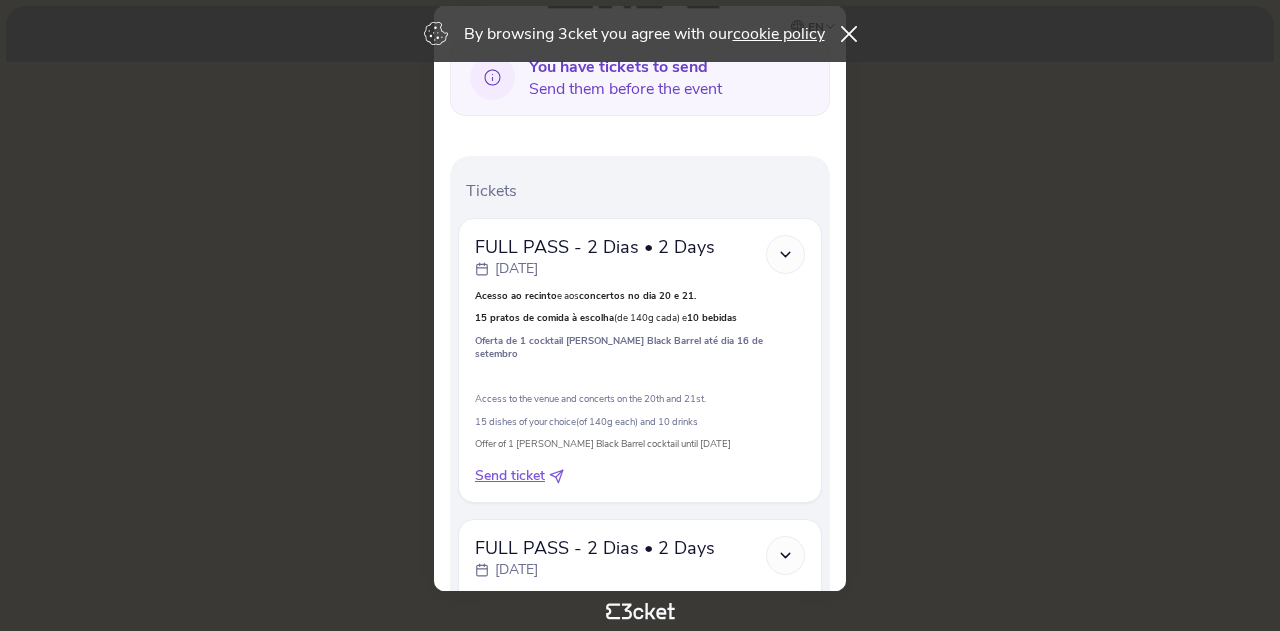 click on "Offer of 1 [PERSON_NAME] Black Barrel cocktail until [DATE]" at bounding box center (603, 443) 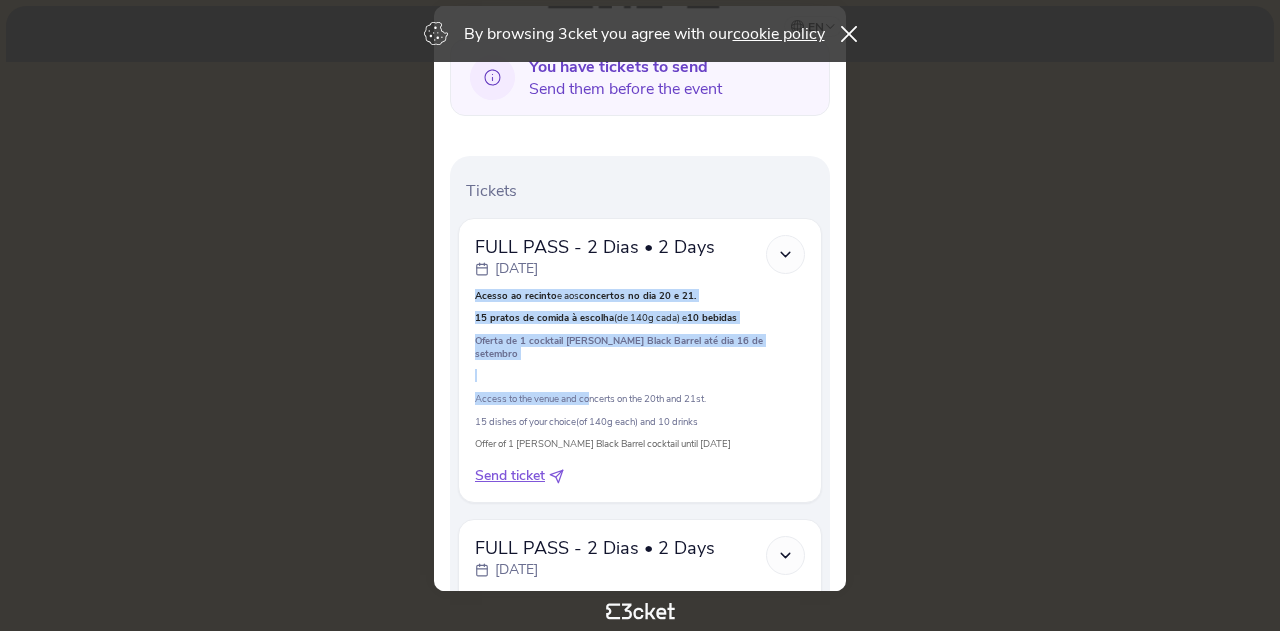 drag, startPoint x: 463, startPoint y: 285, endPoint x: 592, endPoint y: 393, distance: 168.2409 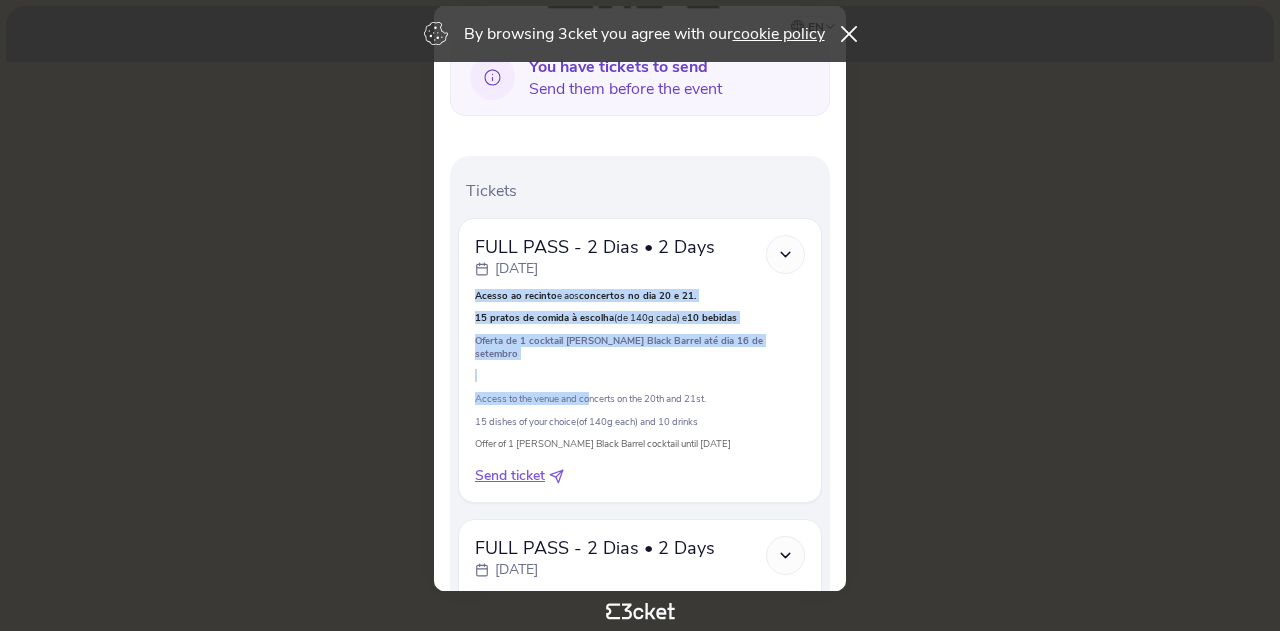 click on "FULL PASS - 2 [PERSON_NAME] • 2 Days
[DATE]
Acesso [PERSON_NAME]  e aos  concertos no dia 20 e 21. 15 pratos de comida à escolha  (de 140g cada) e  10 bebidas Oferta de 1 cocktail [PERSON_NAME] Black Barrel até dia 16 de setembro Access to the venue and concerts on the 20th and 21st. 15 dishes of your choice(of 140g each) and 10 drinks" at bounding box center (640, 360) 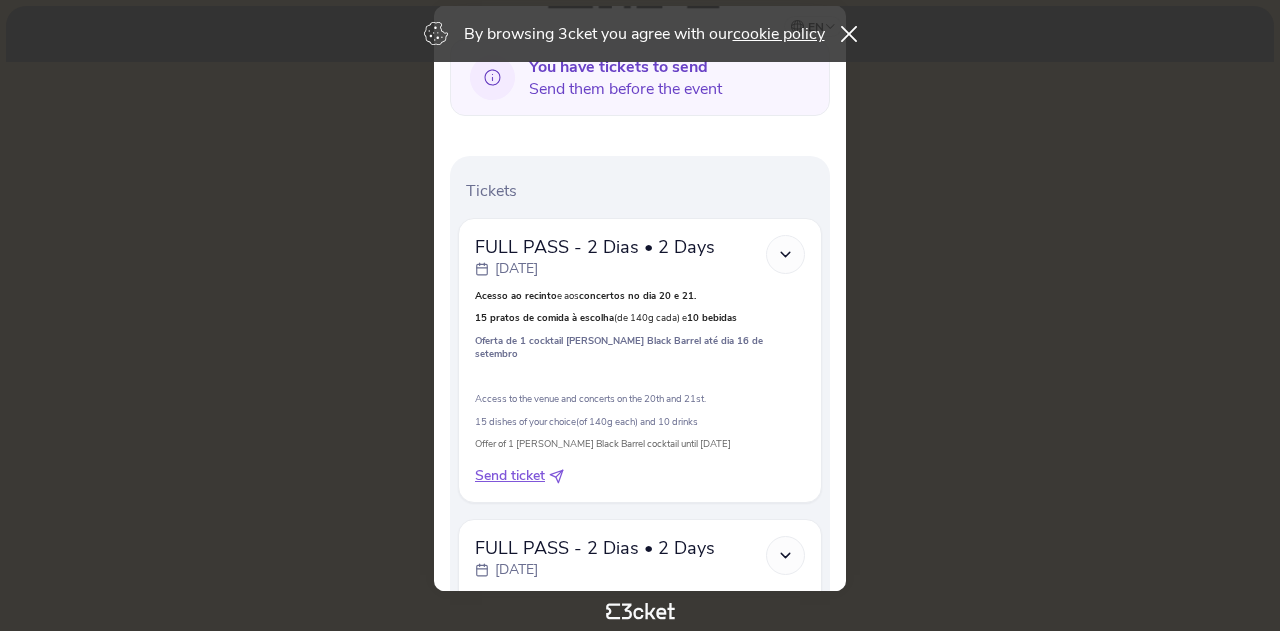 click on "Acesso ao recinto  e aos  concertos no dia 20 e 21. 15 pratos de comida à escolha  (de 140g cada) e  10 bebidas Oferta de 1 cocktail Jameson Black Barrel até dia 16 de setembro Access to the venue and concerts on the 20th and 21st. 15 dishes of your choice(of 140g each) and 10 drinks Offer of 1 Jameson Black Barrel cocktail until September 16" at bounding box center [640, 370] 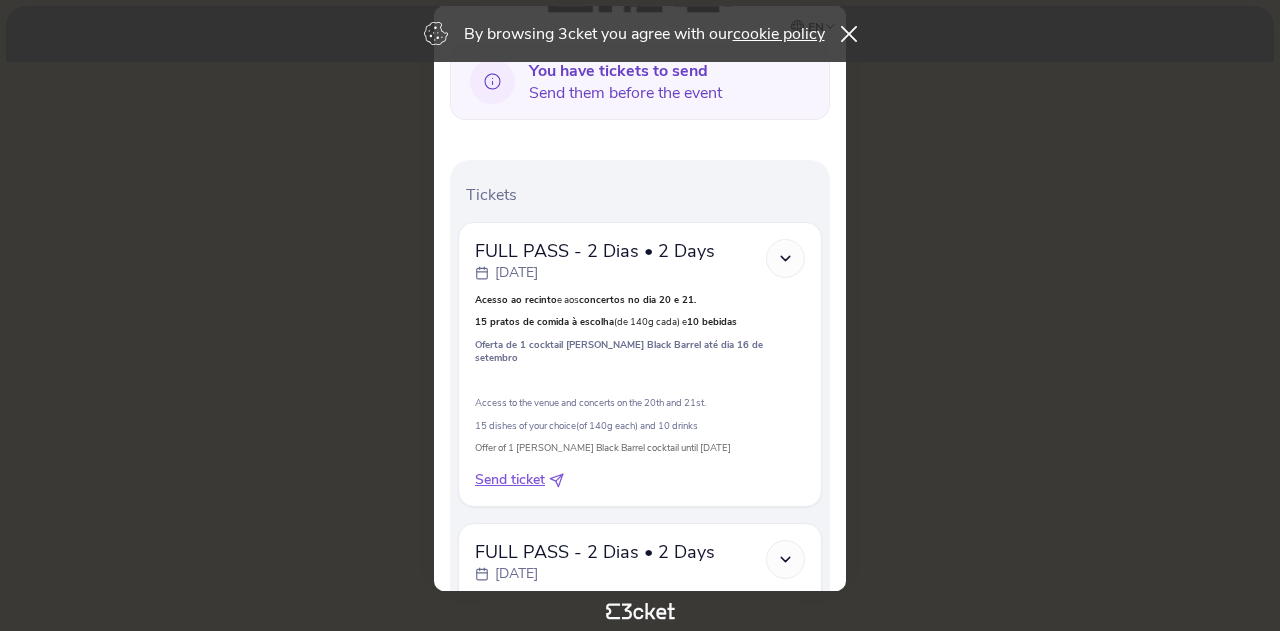 scroll, scrollTop: 600, scrollLeft: 0, axis: vertical 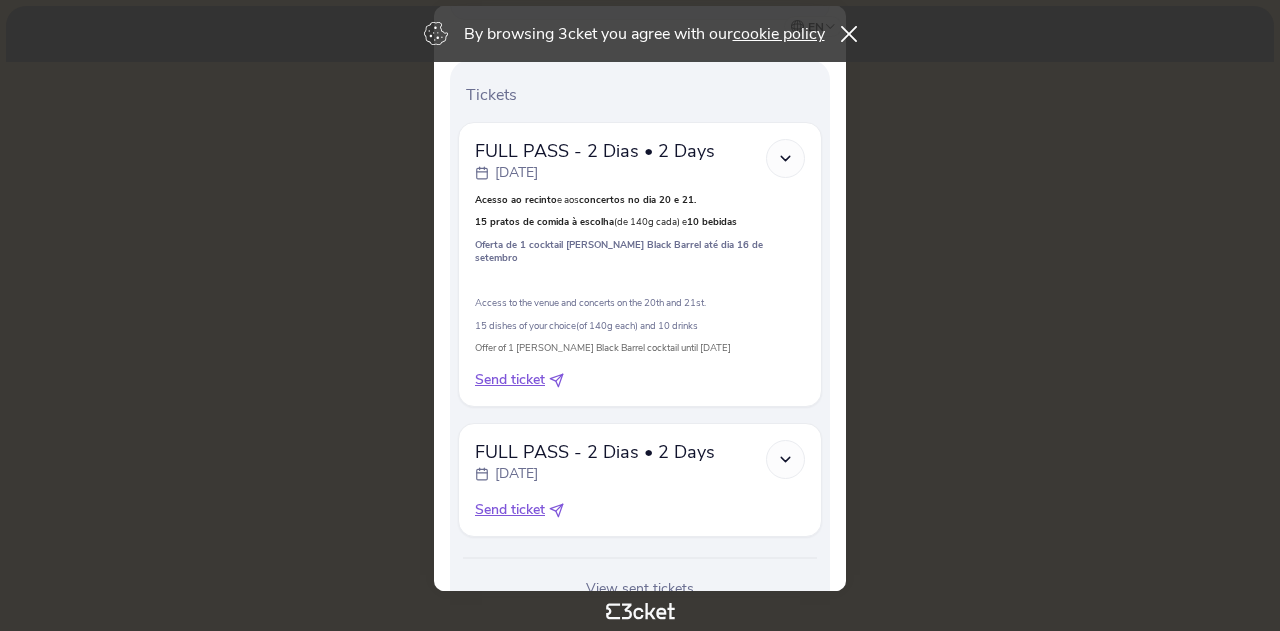 click 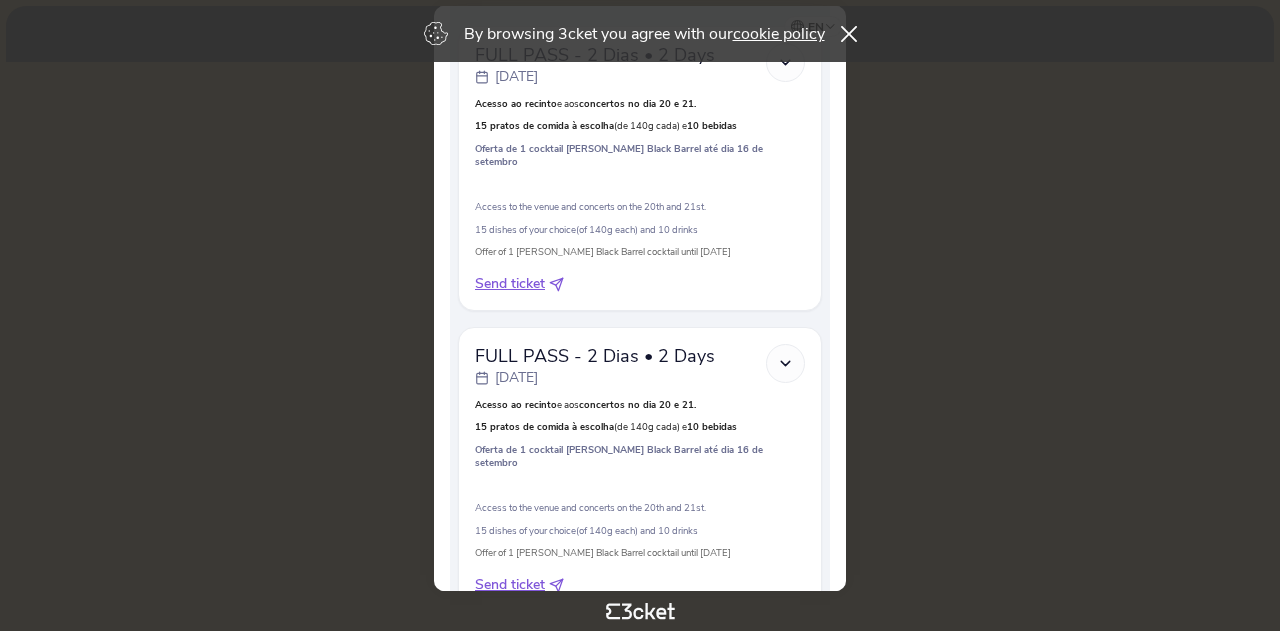 scroll, scrollTop: 824, scrollLeft: 0, axis: vertical 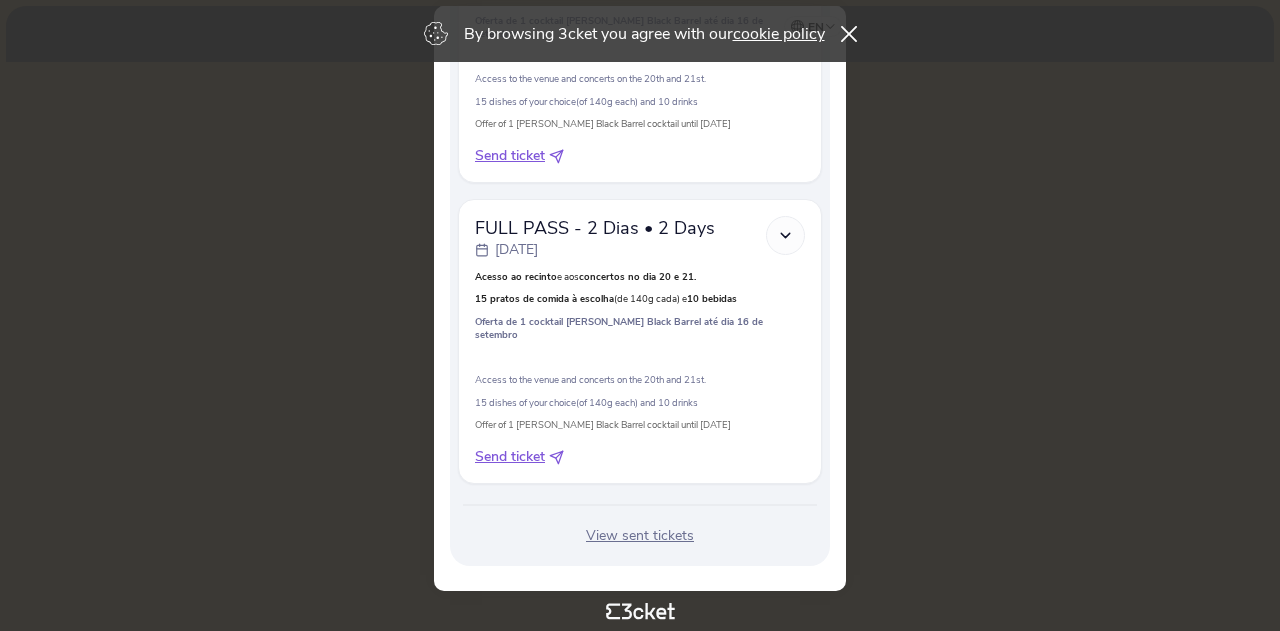 click on "Send ticket" at bounding box center [510, 457] 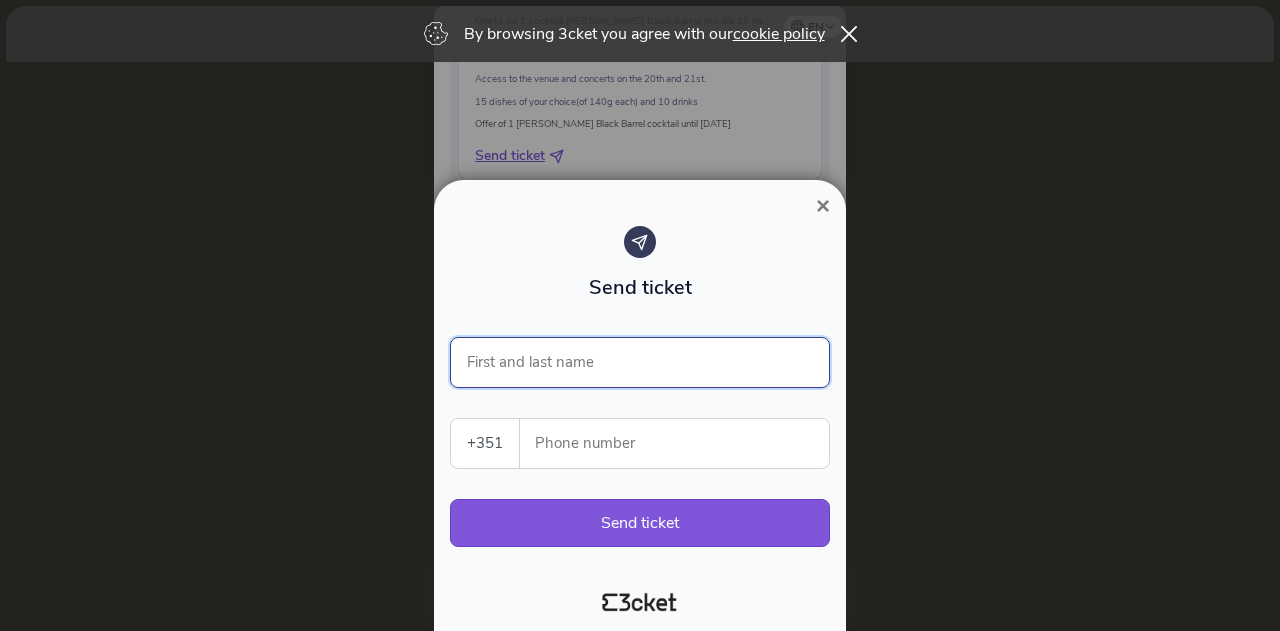 click on "First and last name" at bounding box center (640, 362) 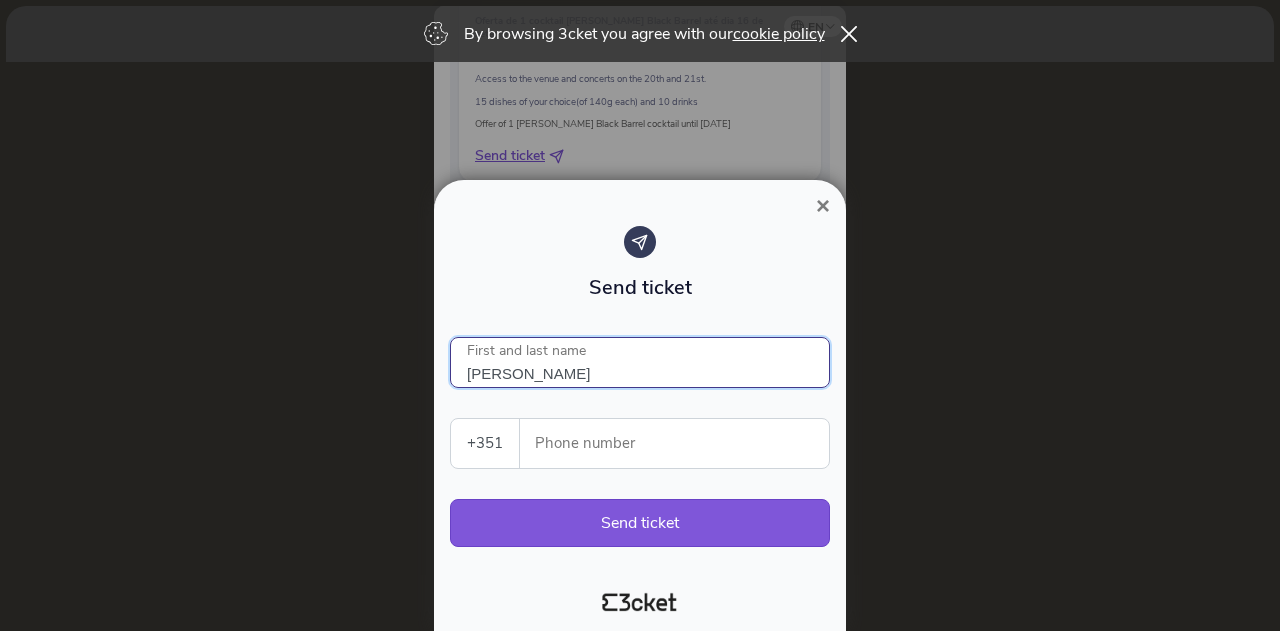 type on "[PERSON_NAME] Du [PERSON_NAME]" 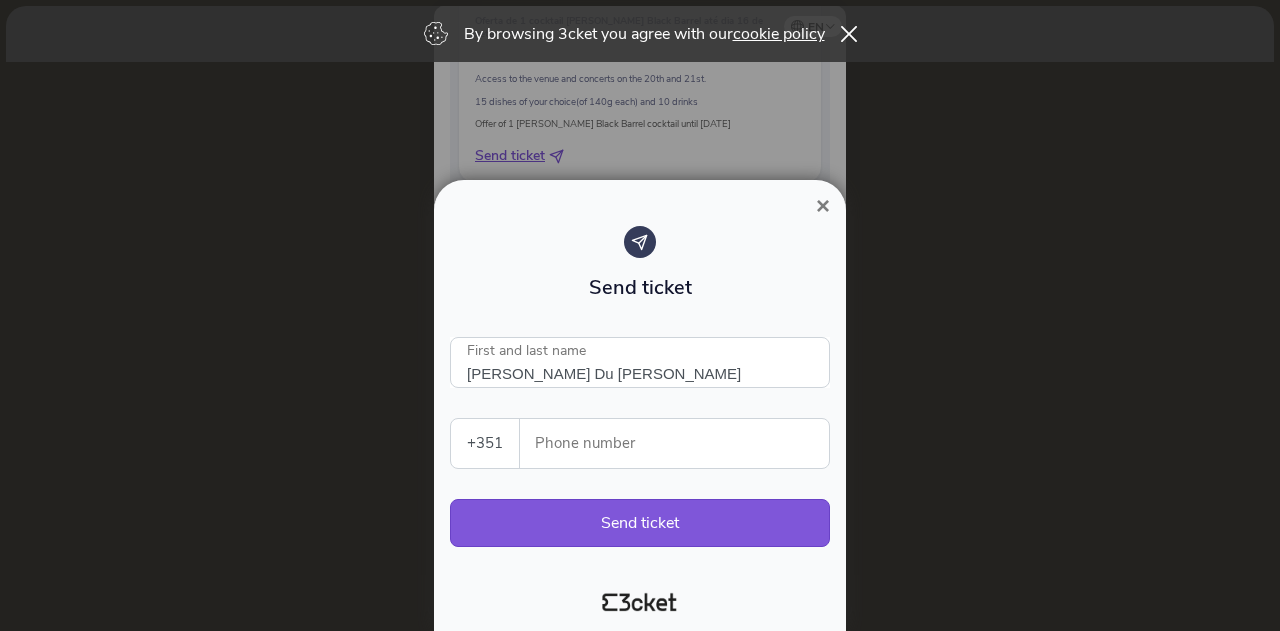 click on "Phone number" at bounding box center (682, 443) 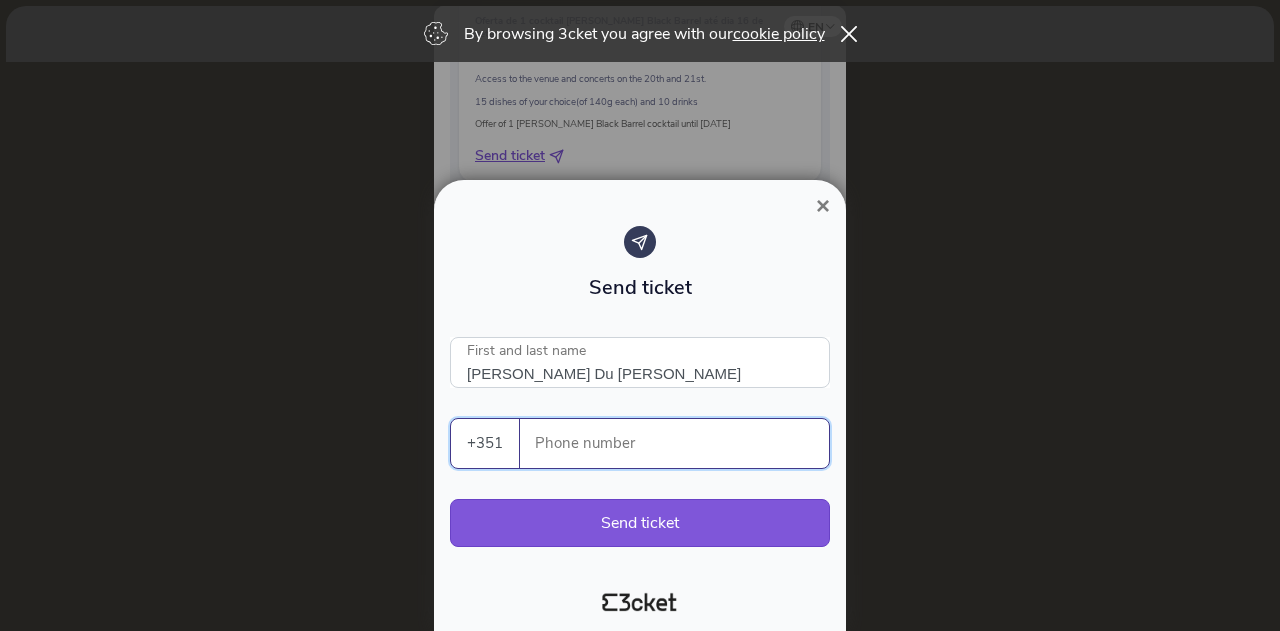 click on "Phone number" at bounding box center (682, 443) 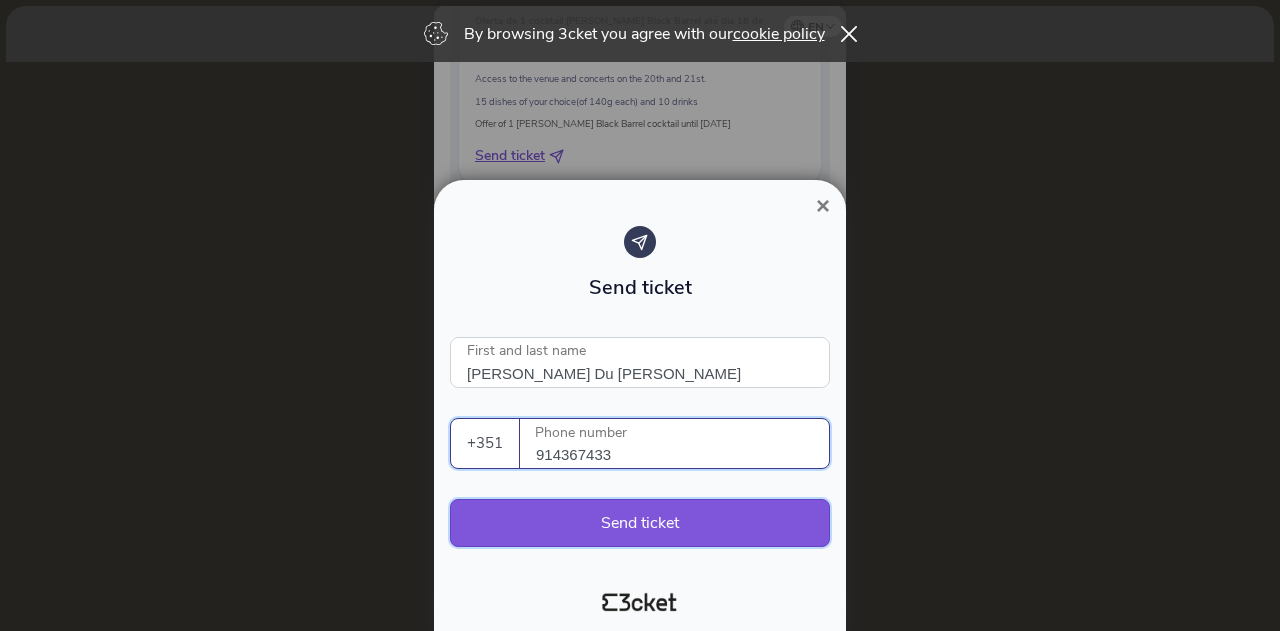 type on "914367433" 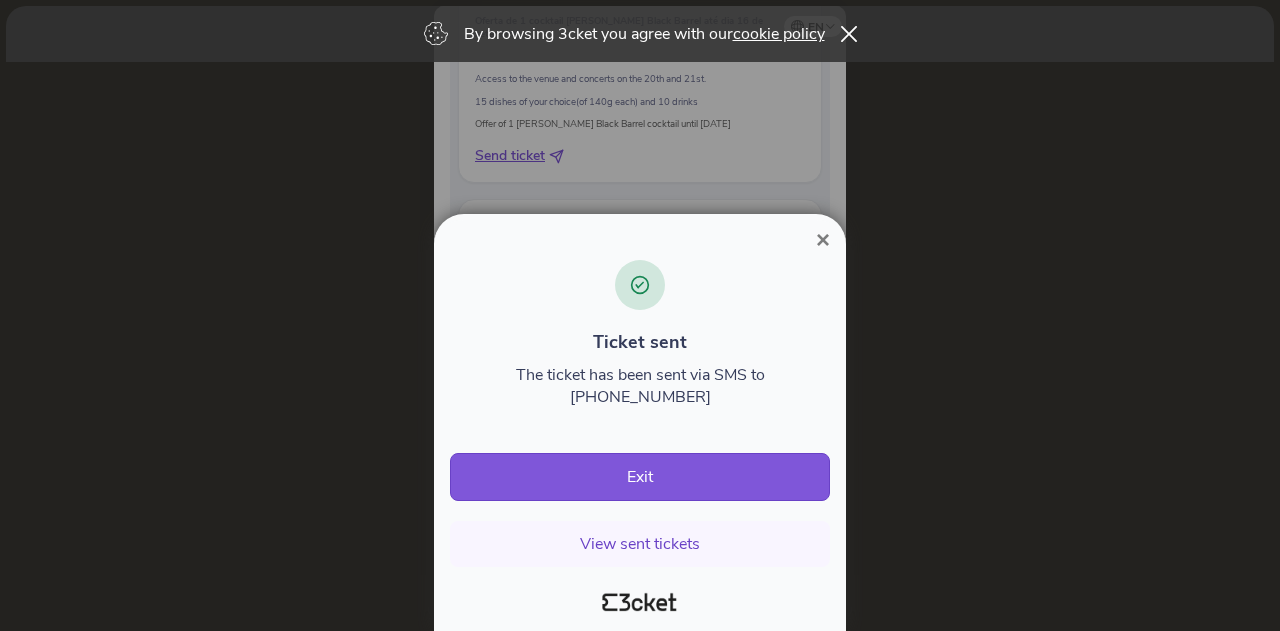 click on "×" at bounding box center (823, 239) 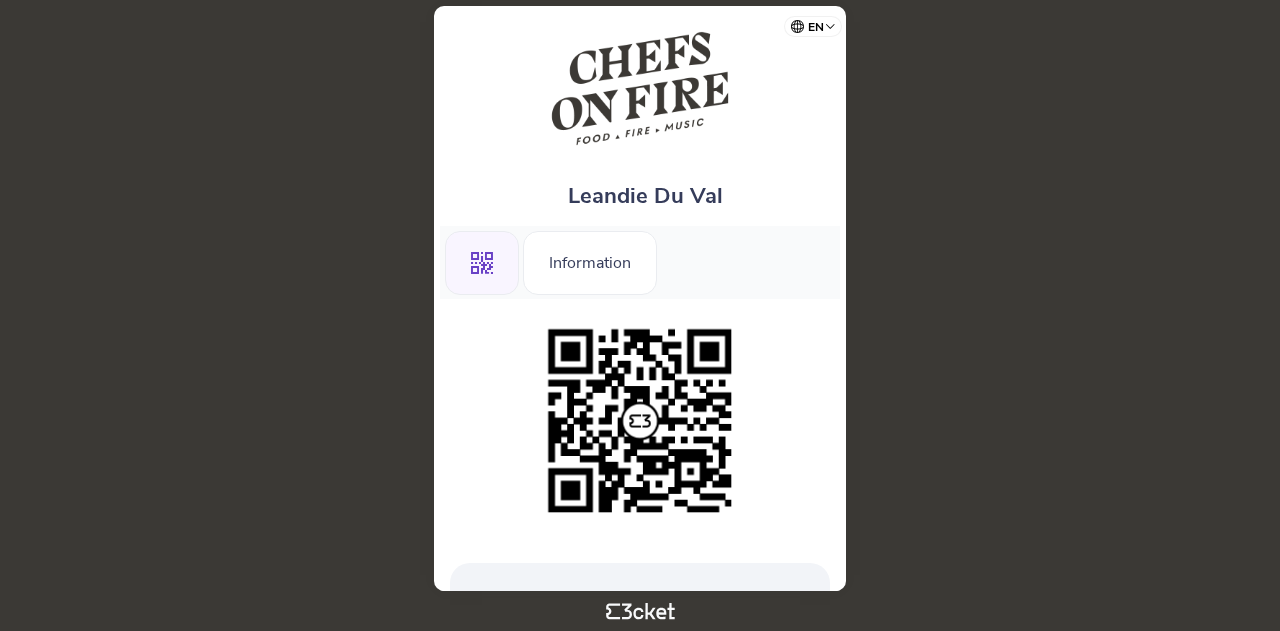 scroll, scrollTop: 0, scrollLeft: 0, axis: both 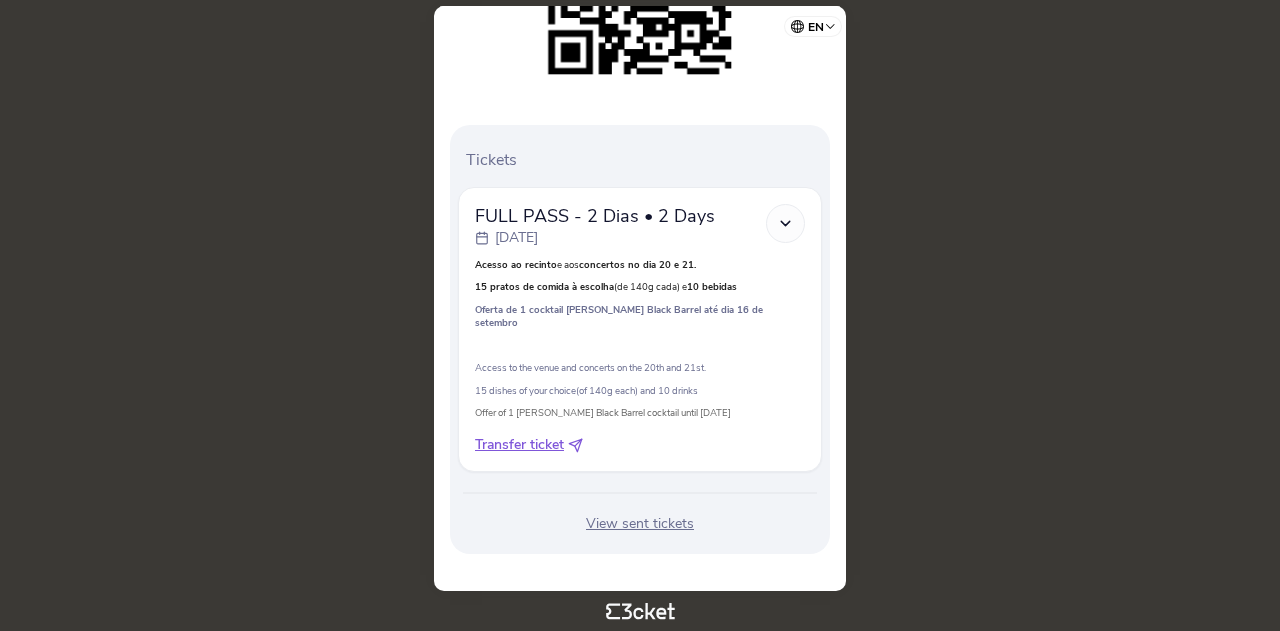 click on "View sent tickets" at bounding box center (640, 524) 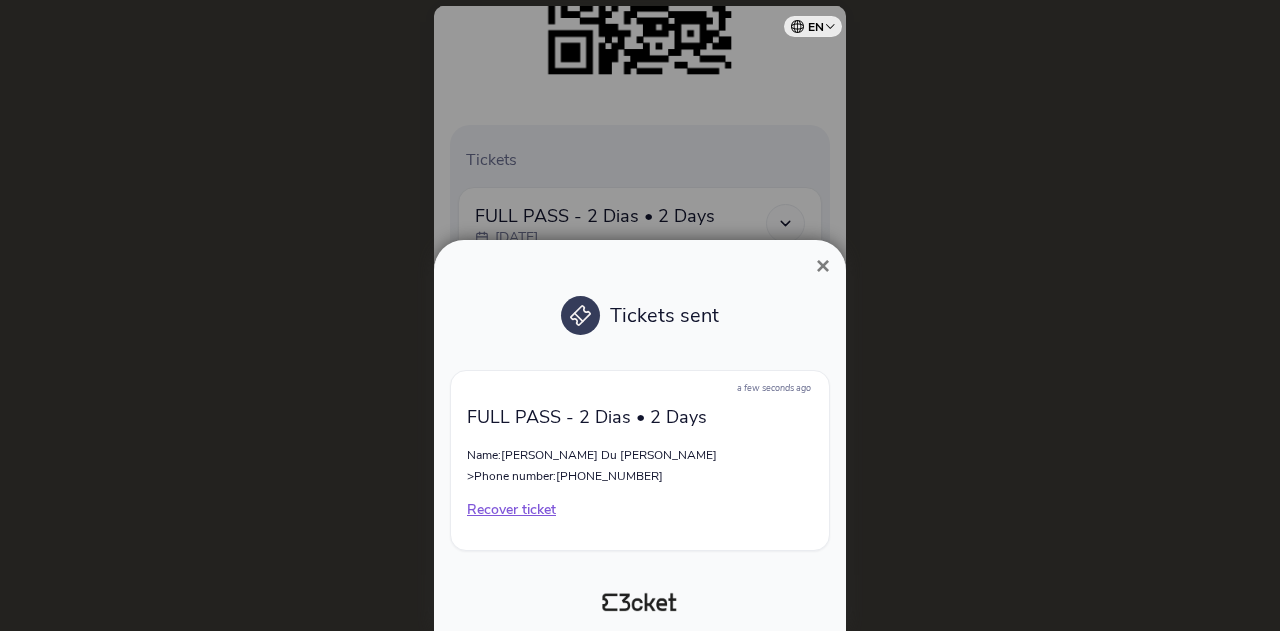 click on "×" at bounding box center (823, 265) 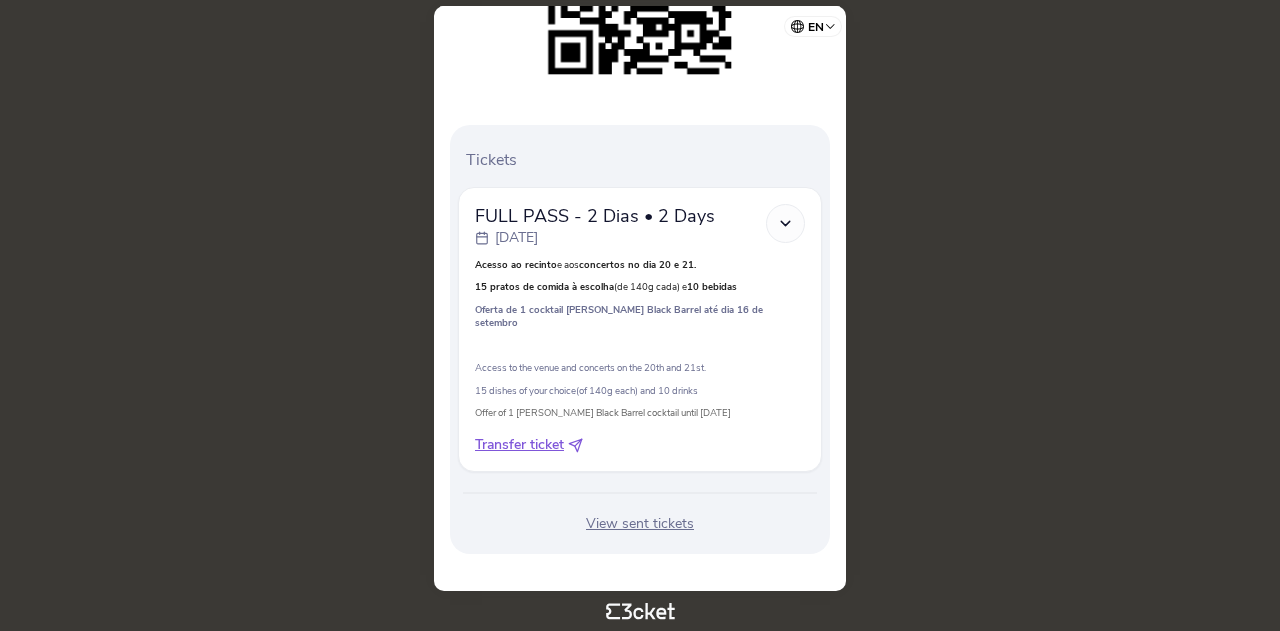 click on "en
Português ([GEOGRAPHIC_DATA])
English
Español
Catalan
[DEMOGRAPHIC_DATA]
Leandie Du Val
.st0{fill-rule:evenodd;clip-rule:evenodd;}
Information" at bounding box center [640, 315] 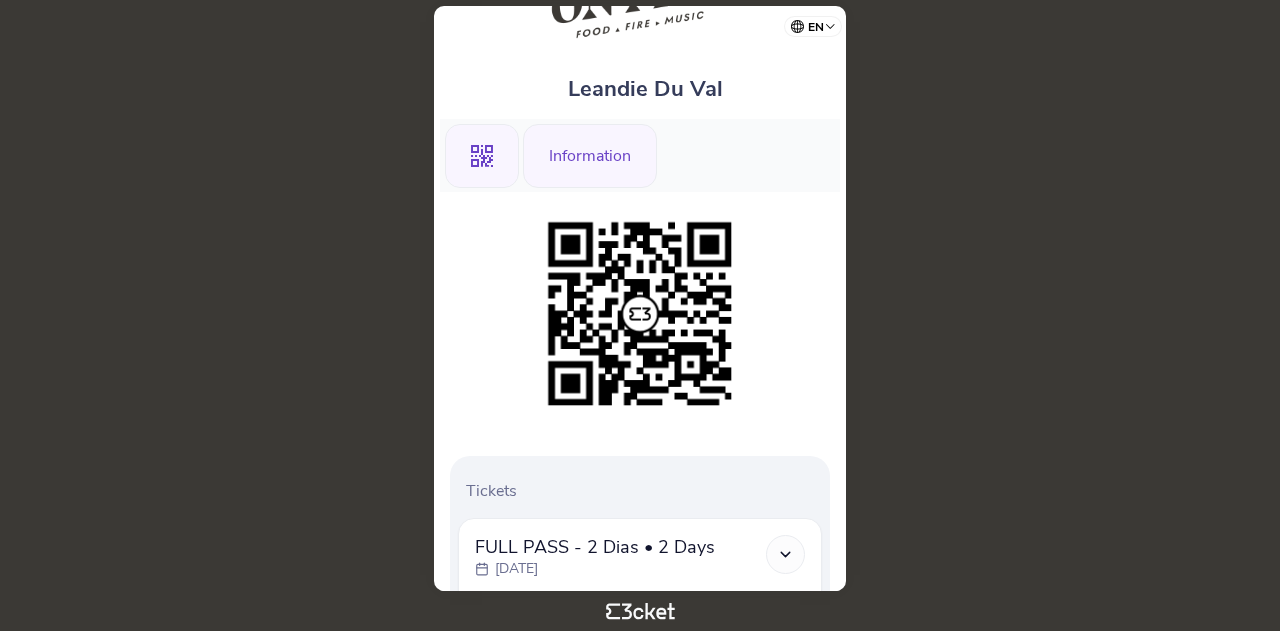 scroll, scrollTop: 0, scrollLeft: 0, axis: both 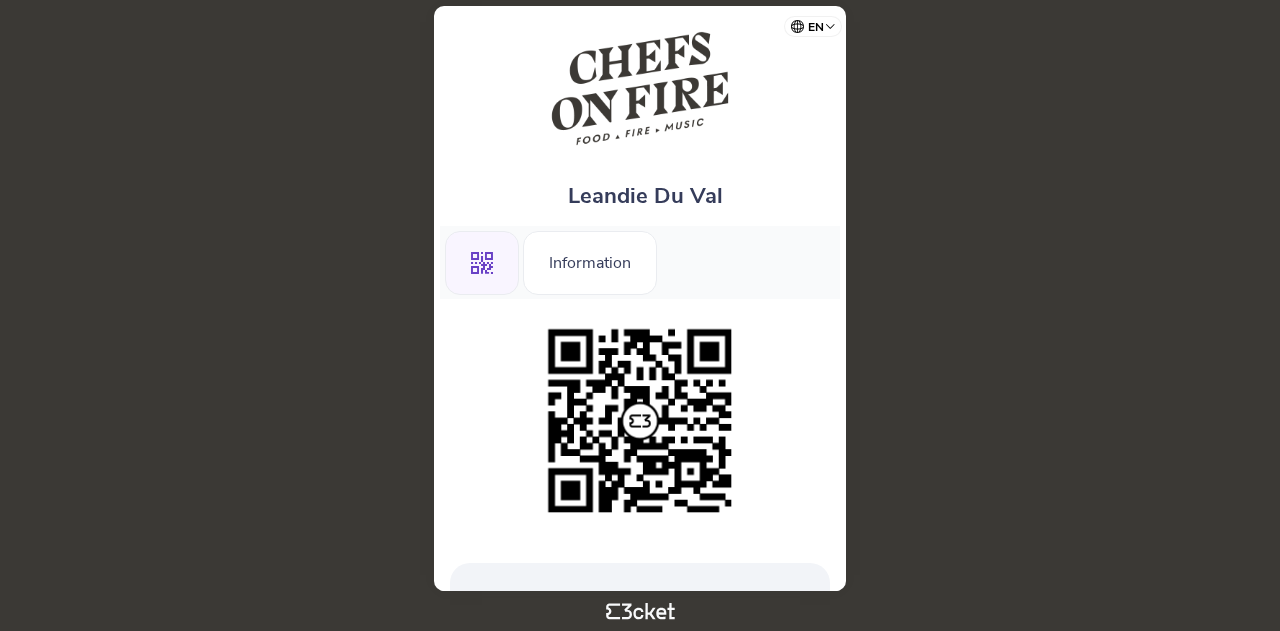 click on "en
Português (Portugal)
English
Español
Catalan
Français
Leandie Du Val
.st0{fill-rule:evenodd;clip-rule:evenodd;}
Information" at bounding box center [640, 315] 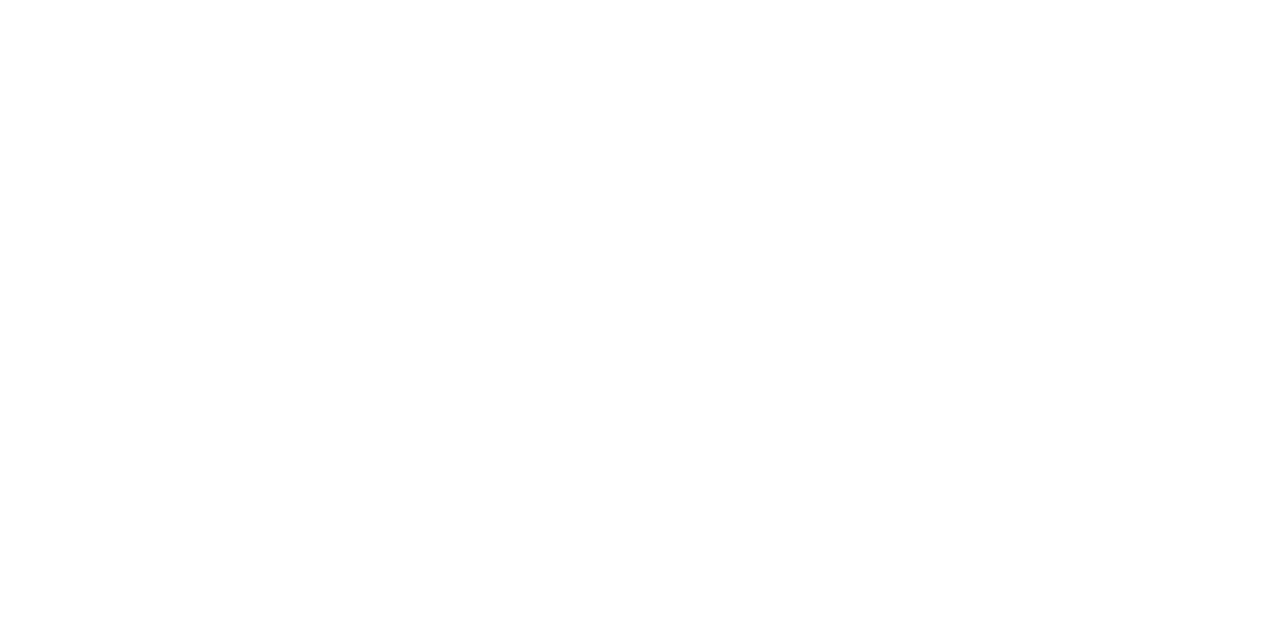 scroll, scrollTop: 0, scrollLeft: 0, axis: both 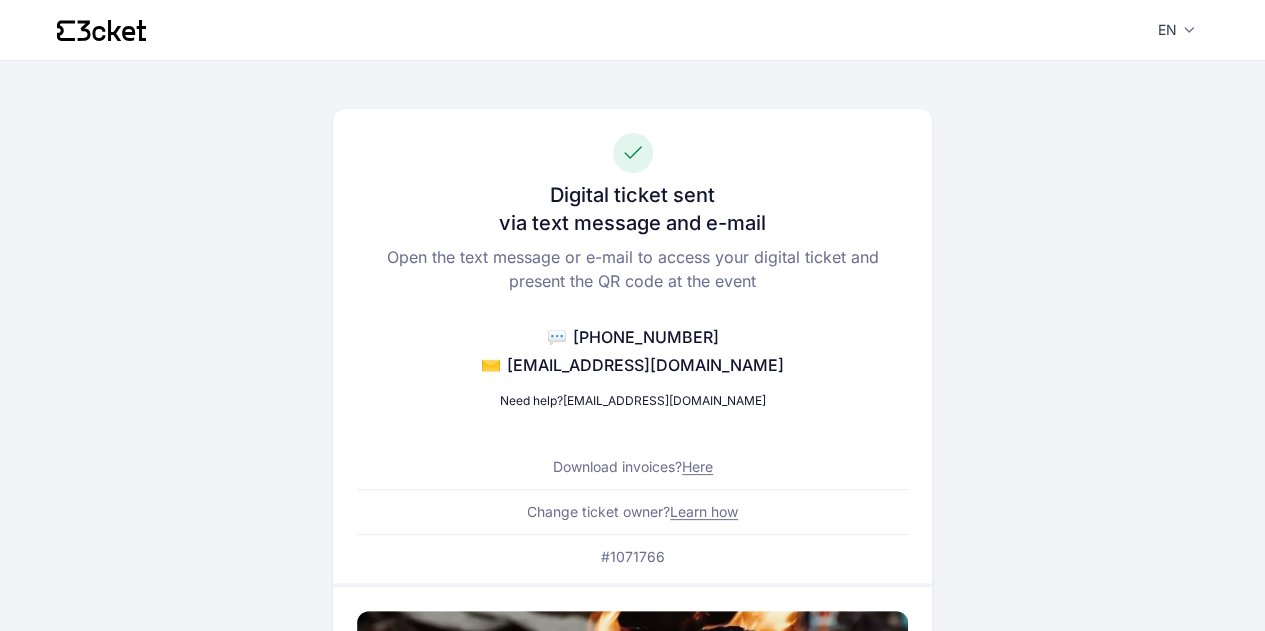 click 